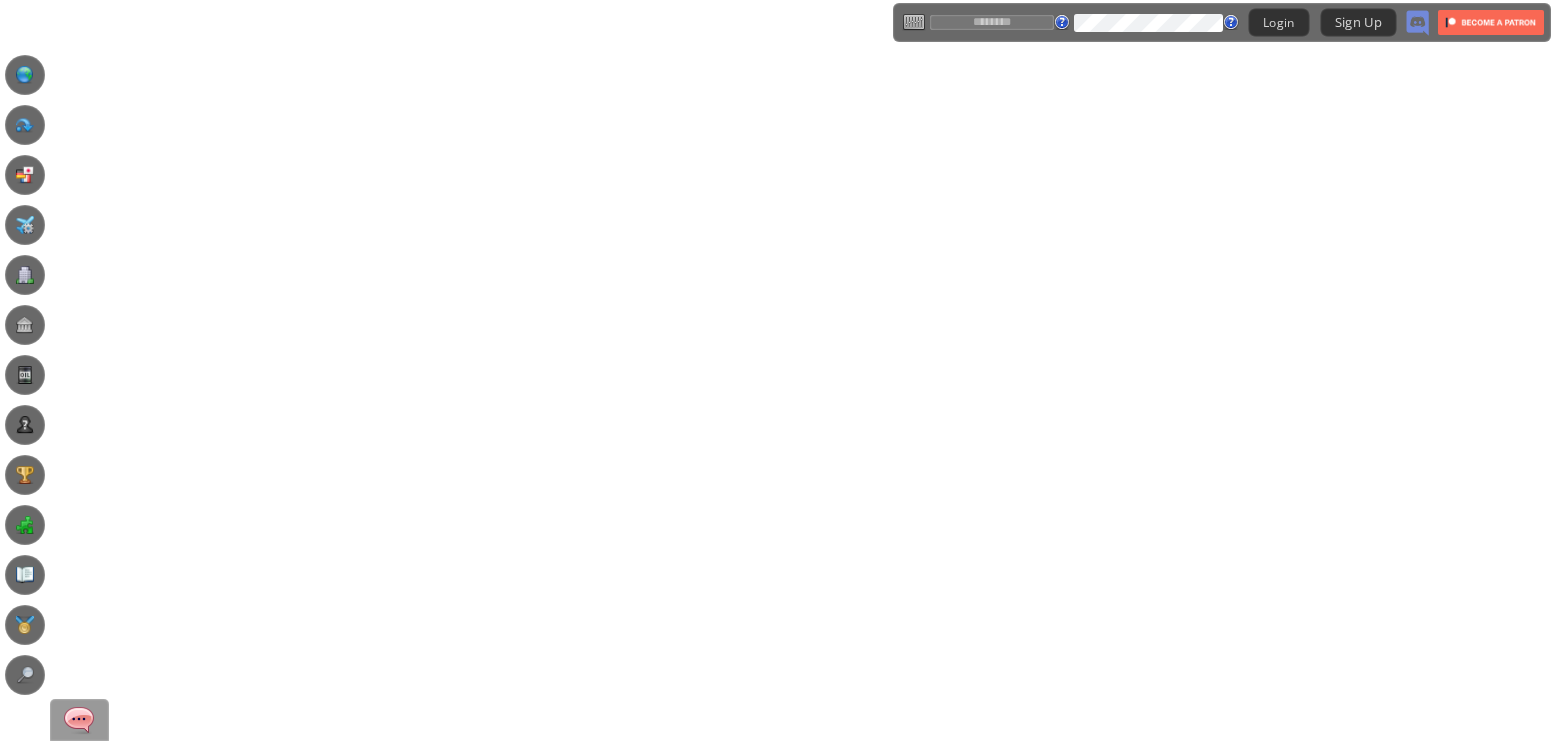 scroll, scrollTop: 0, scrollLeft: 0, axis: both 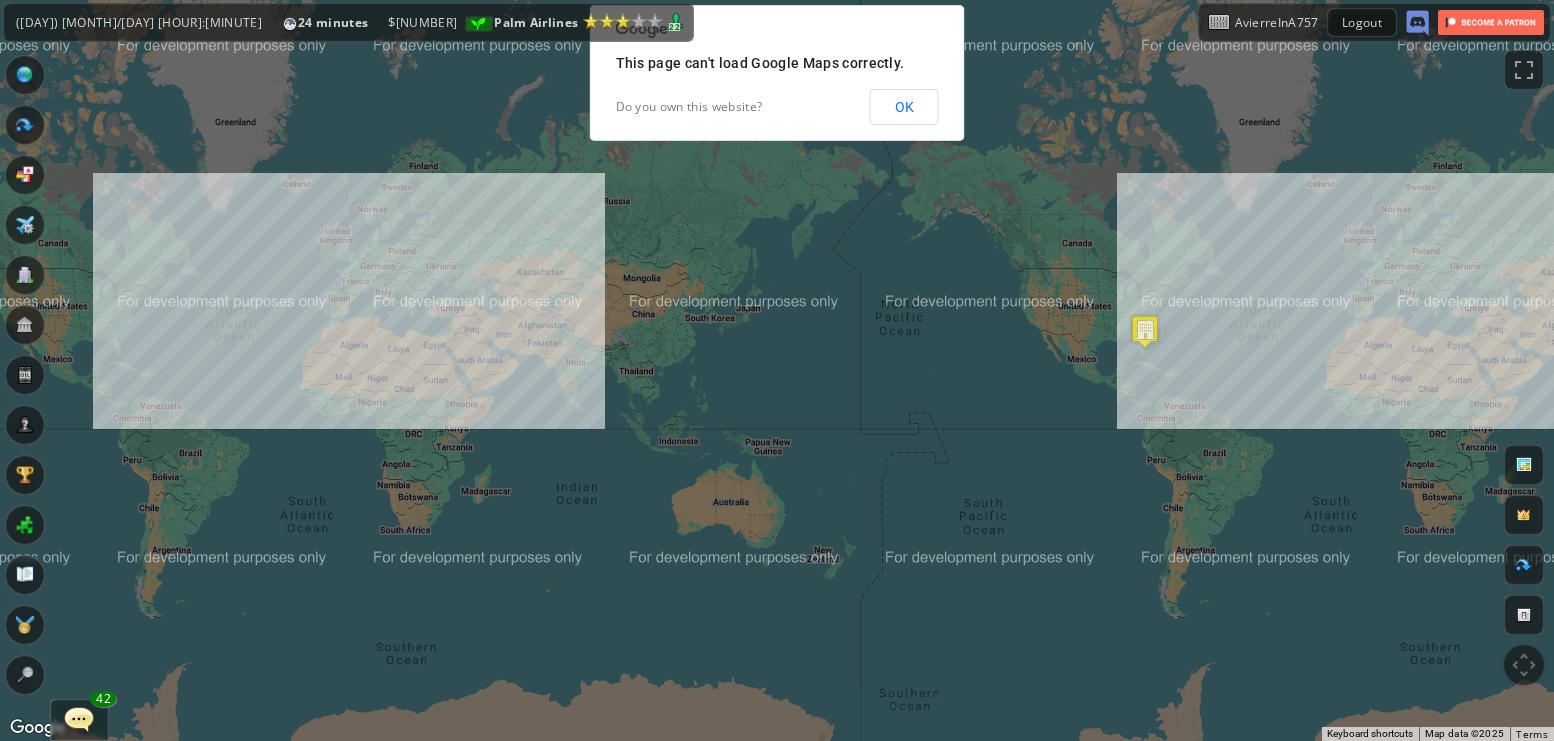 drag, startPoint x: 255, startPoint y: 166, endPoint x: 361, endPoint y: 164, distance: 106.01887 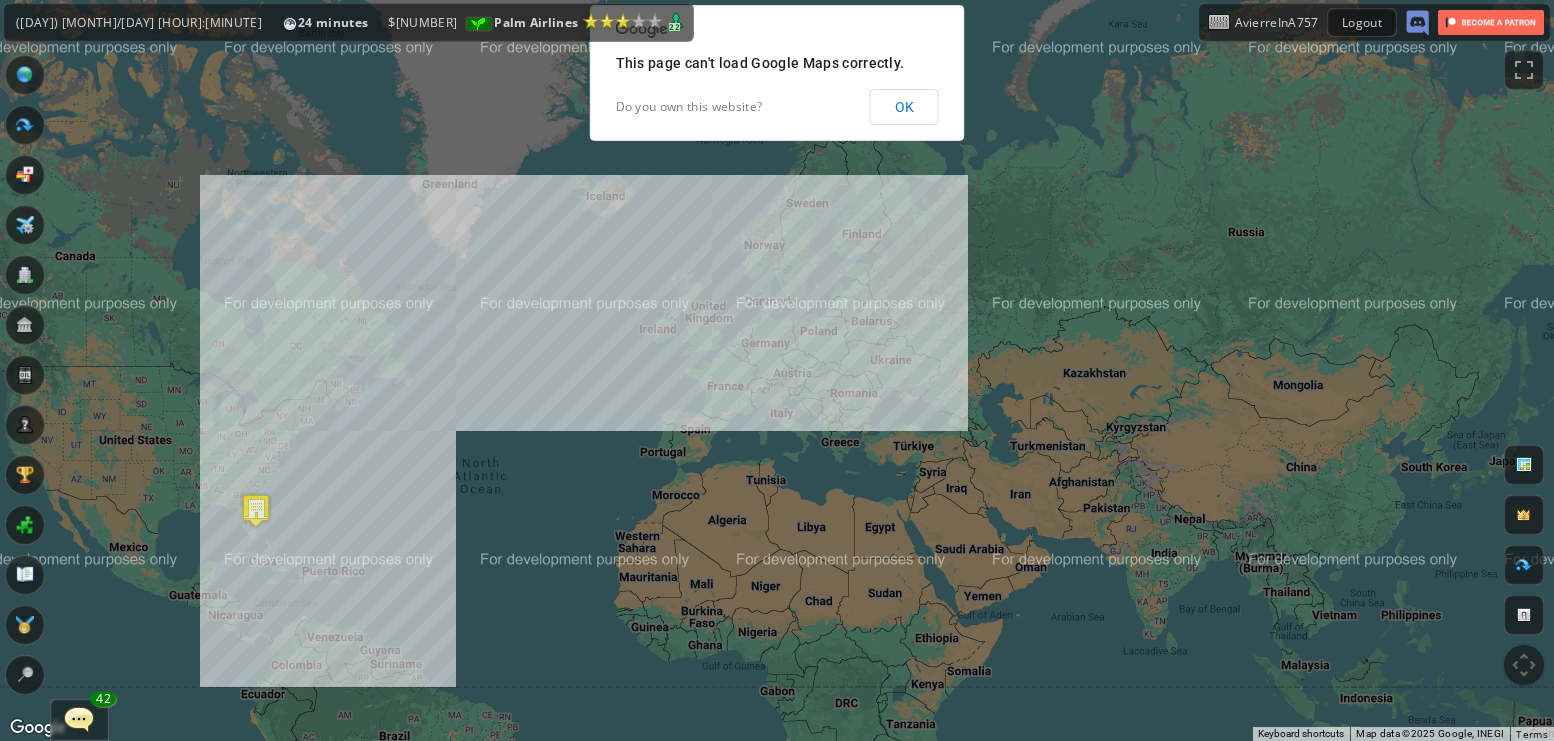 drag, startPoint x: 436, startPoint y: 375, endPoint x: 537, endPoint y: 300, distance: 125.80143 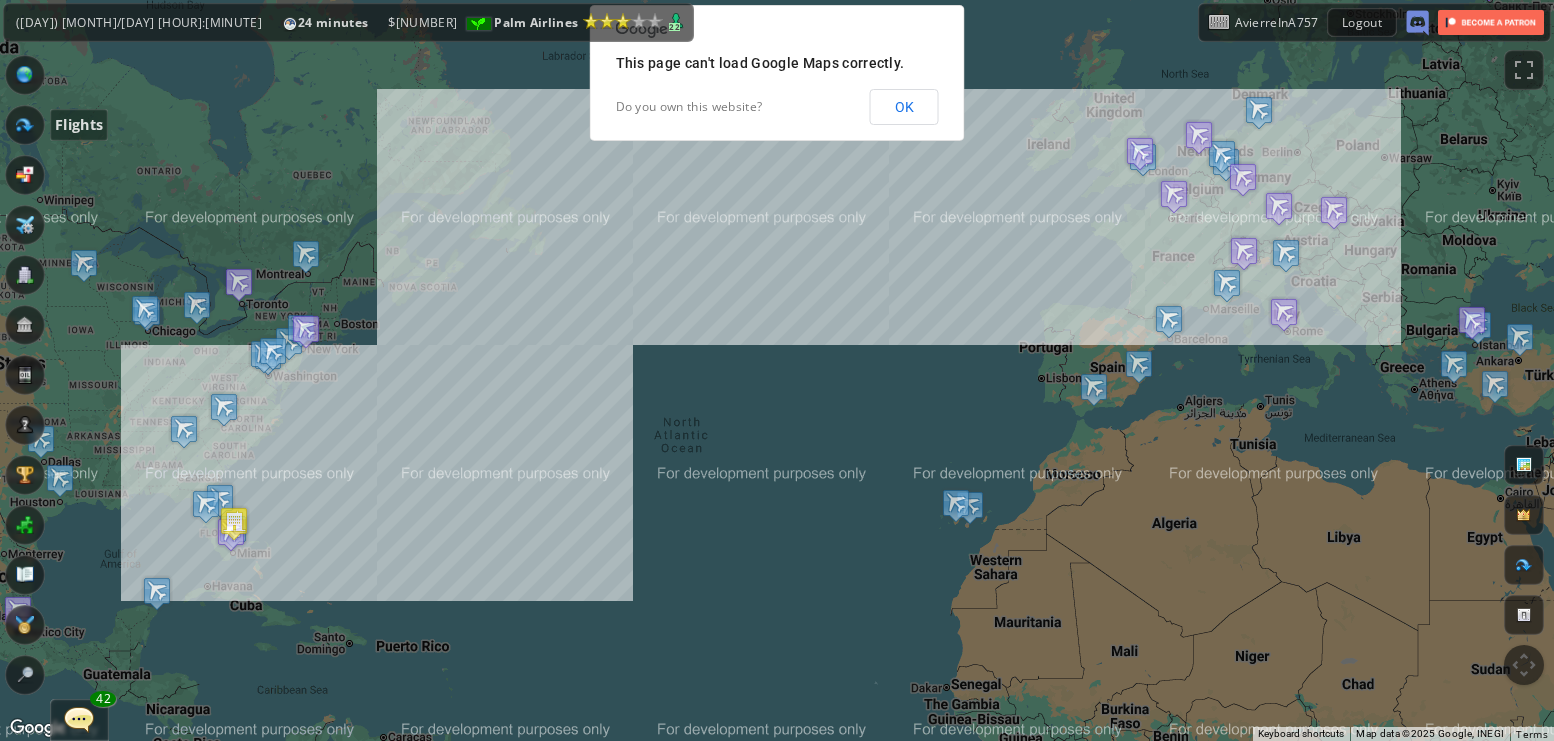 click at bounding box center [25, 125] 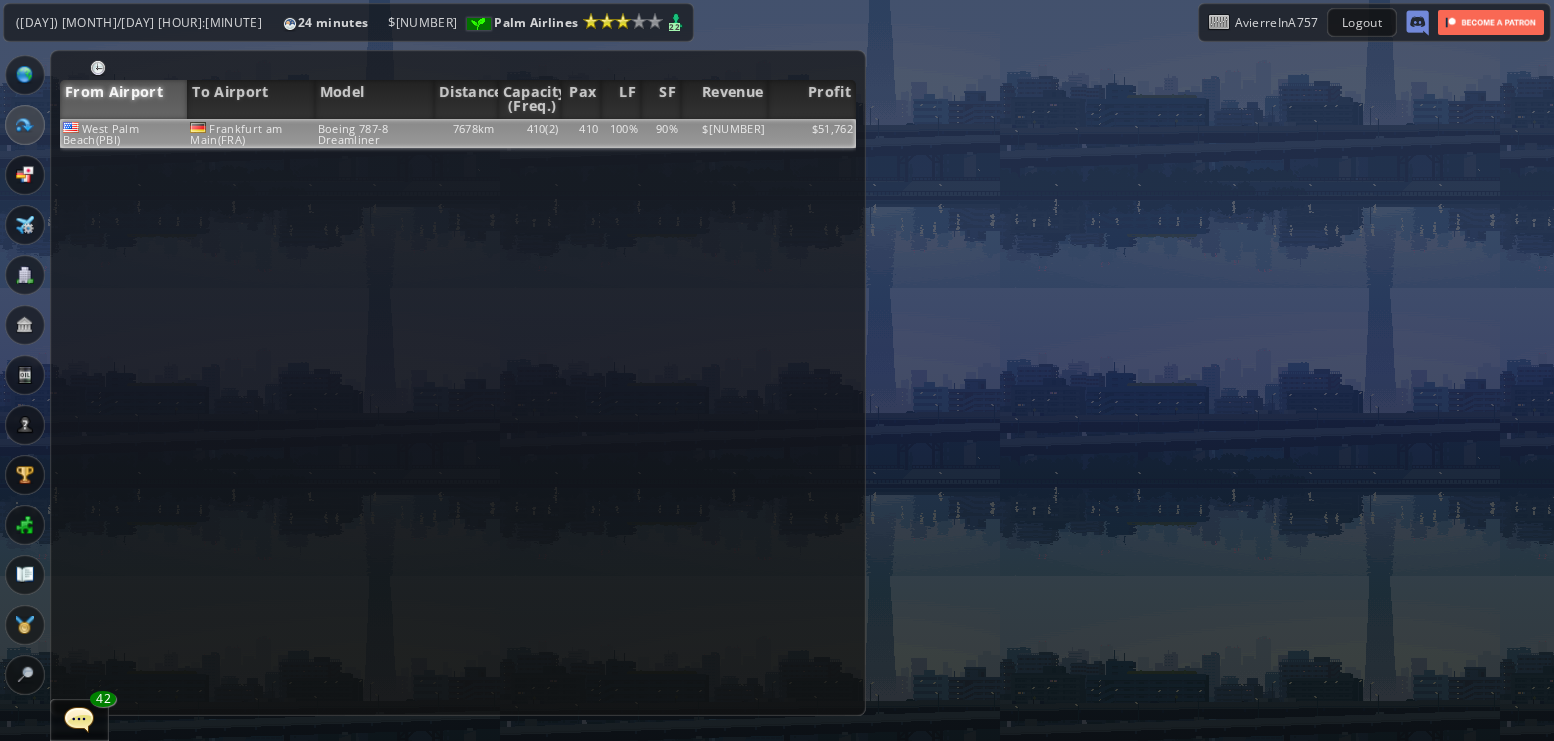 click on "Boeing 787-8 Dreamliner" at bounding box center [374, 133] 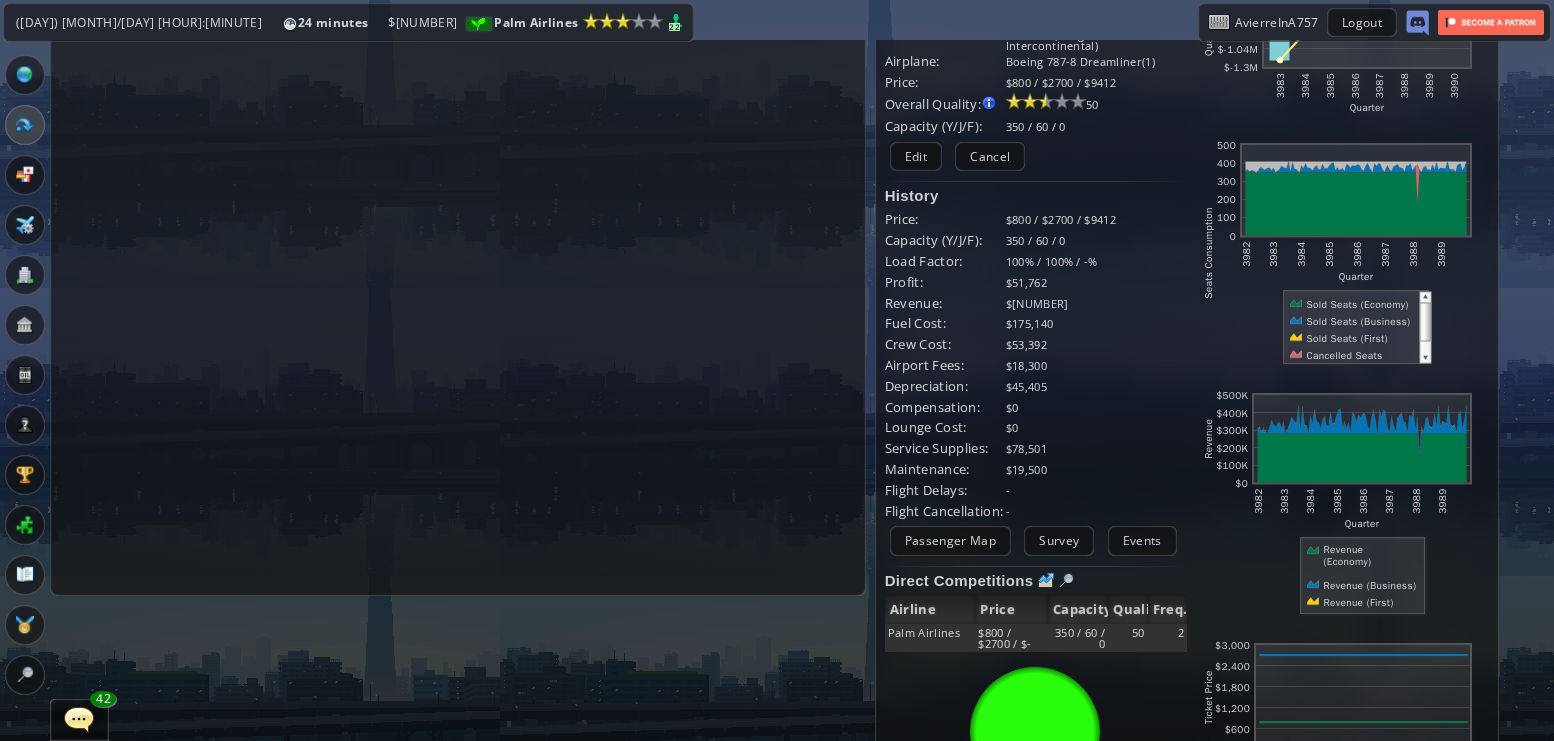 scroll, scrollTop: 0, scrollLeft: 0, axis: both 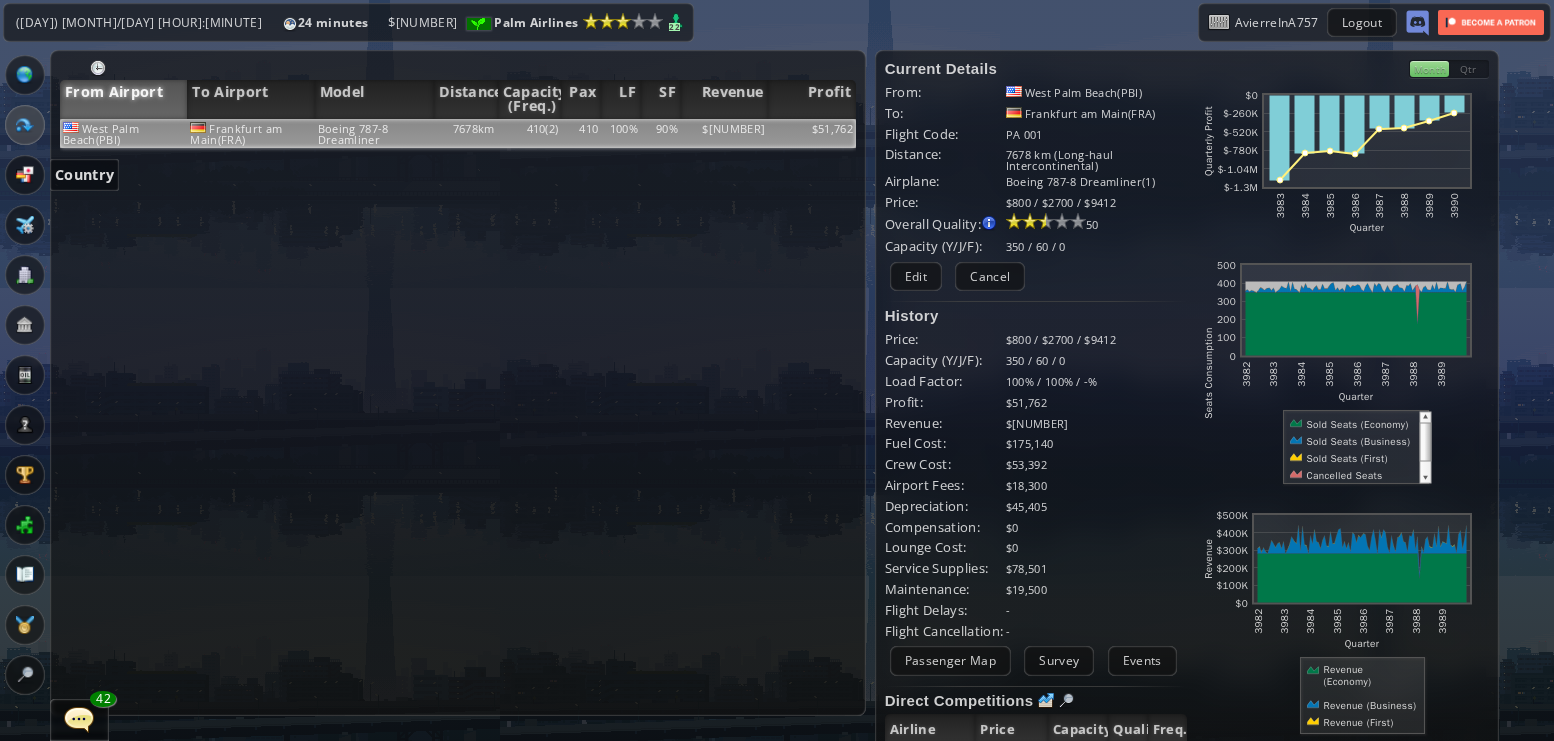 click at bounding box center (25, 175) 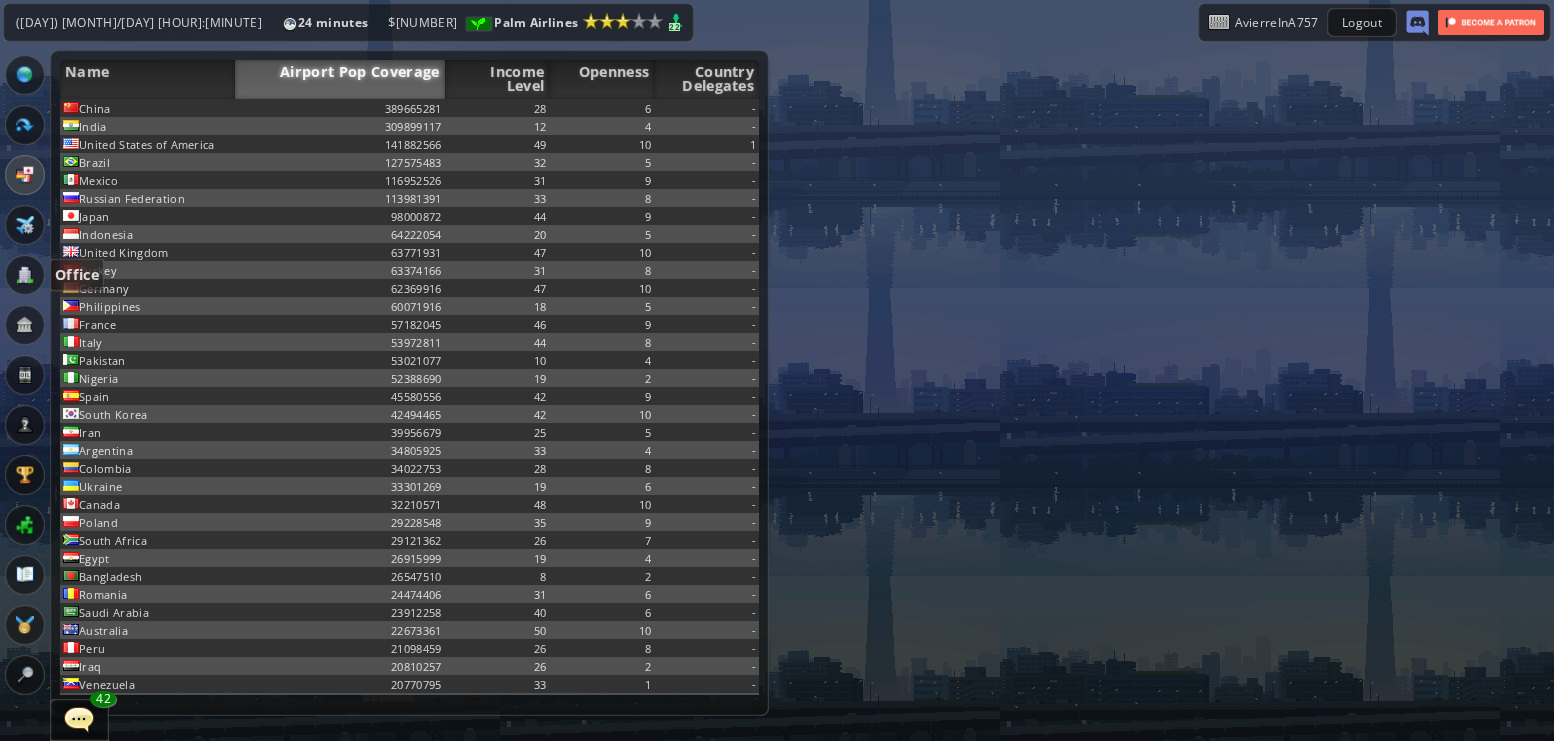 click at bounding box center [25, 275] 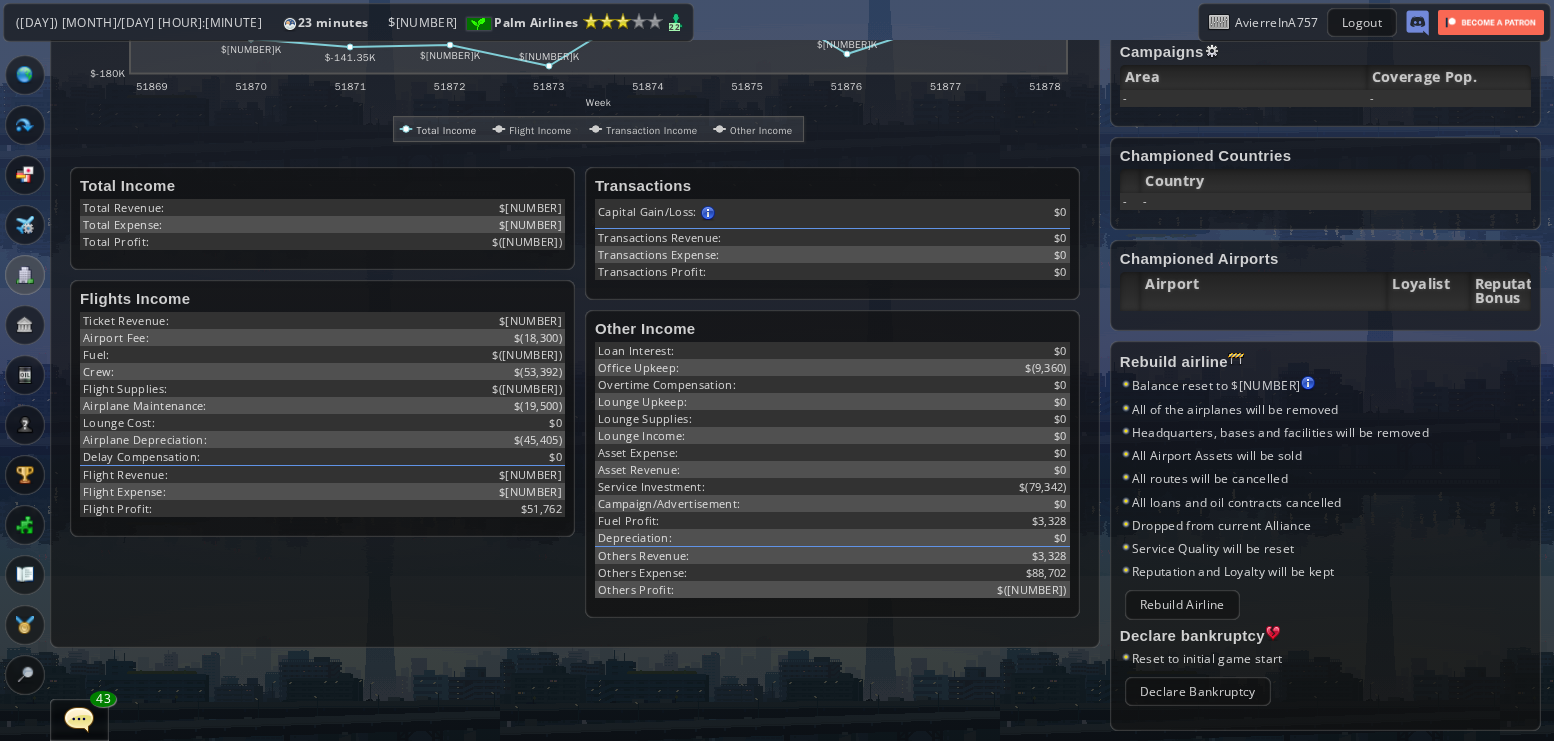 scroll, scrollTop: 509, scrollLeft: 0, axis: vertical 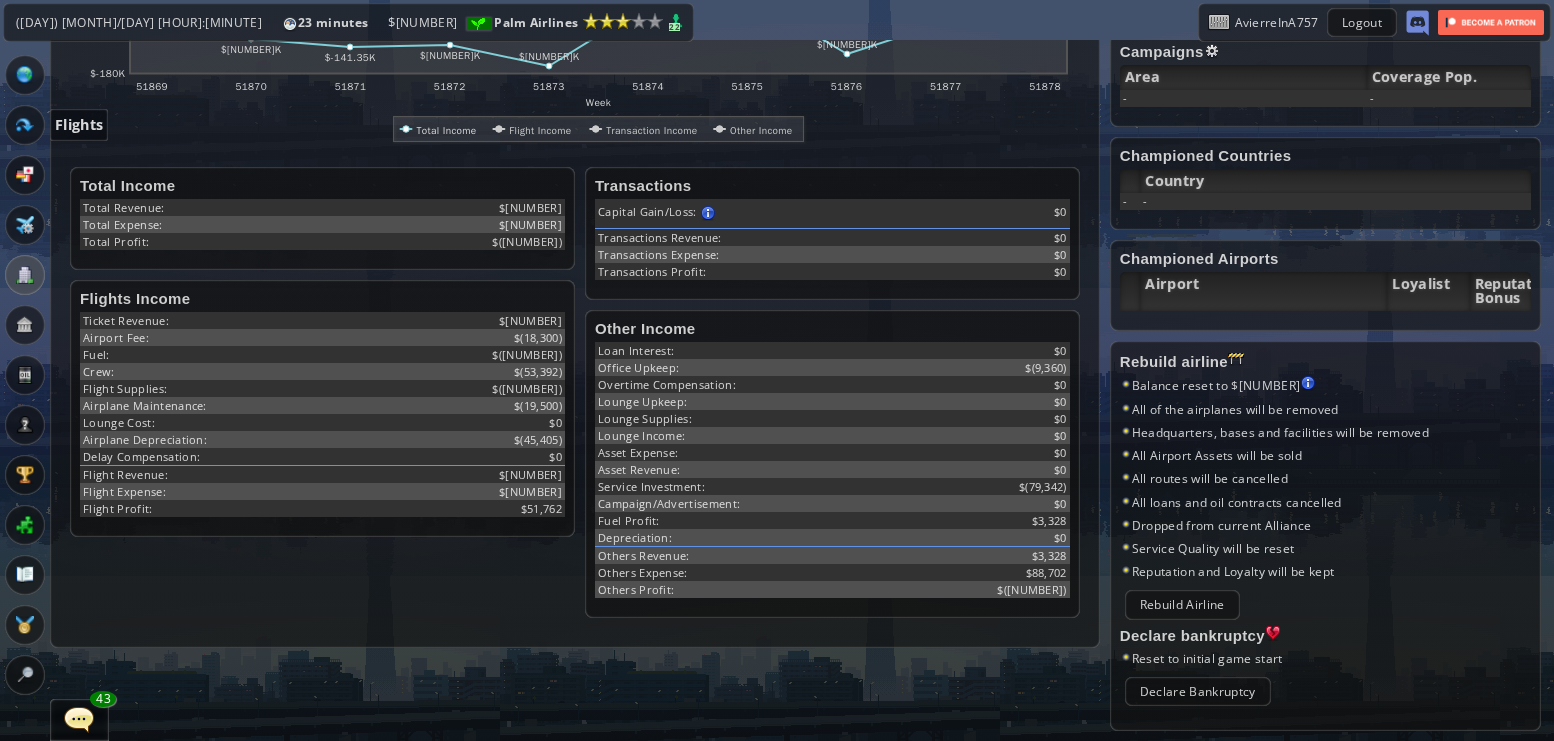 click at bounding box center (25, 125) 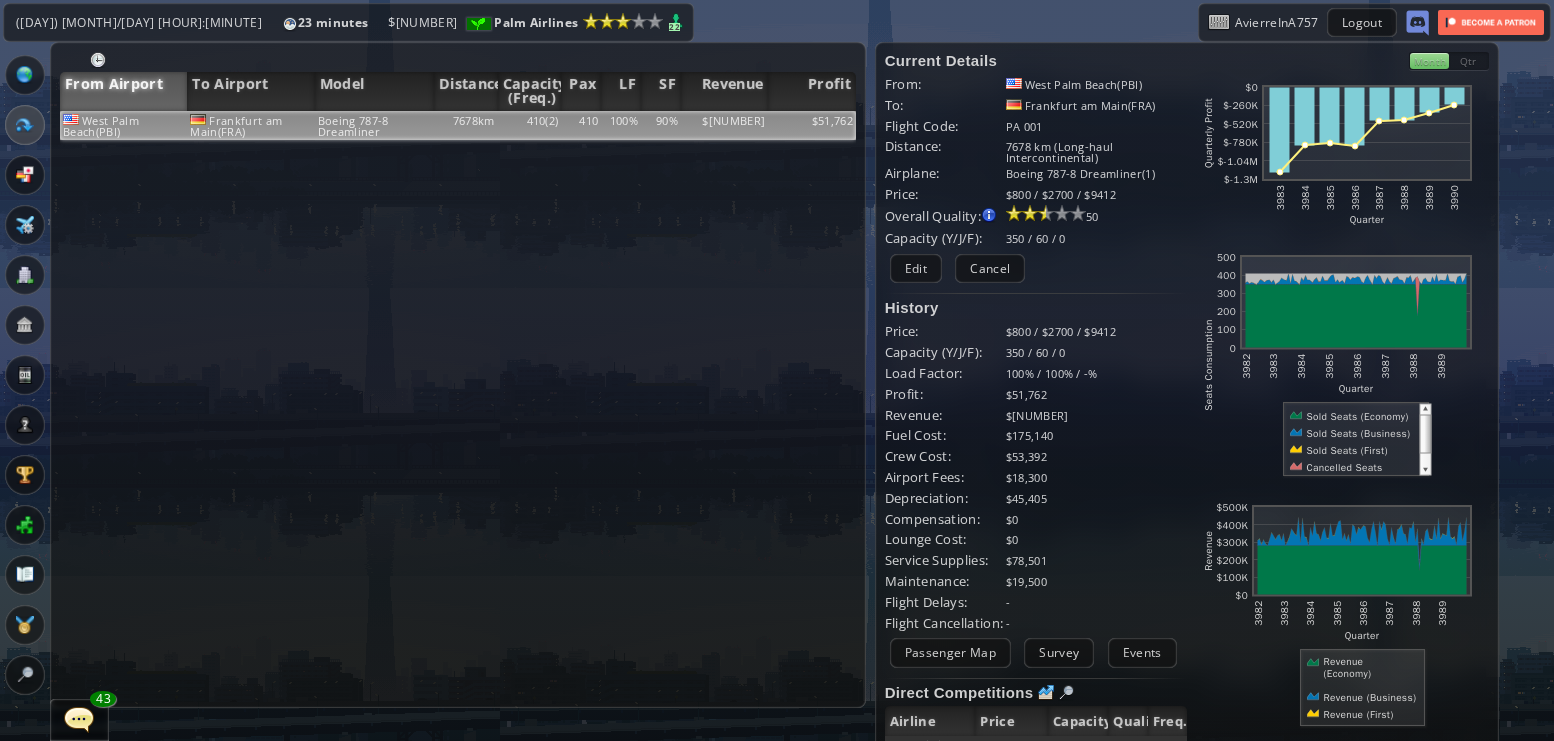 scroll, scrollTop: 7, scrollLeft: 0, axis: vertical 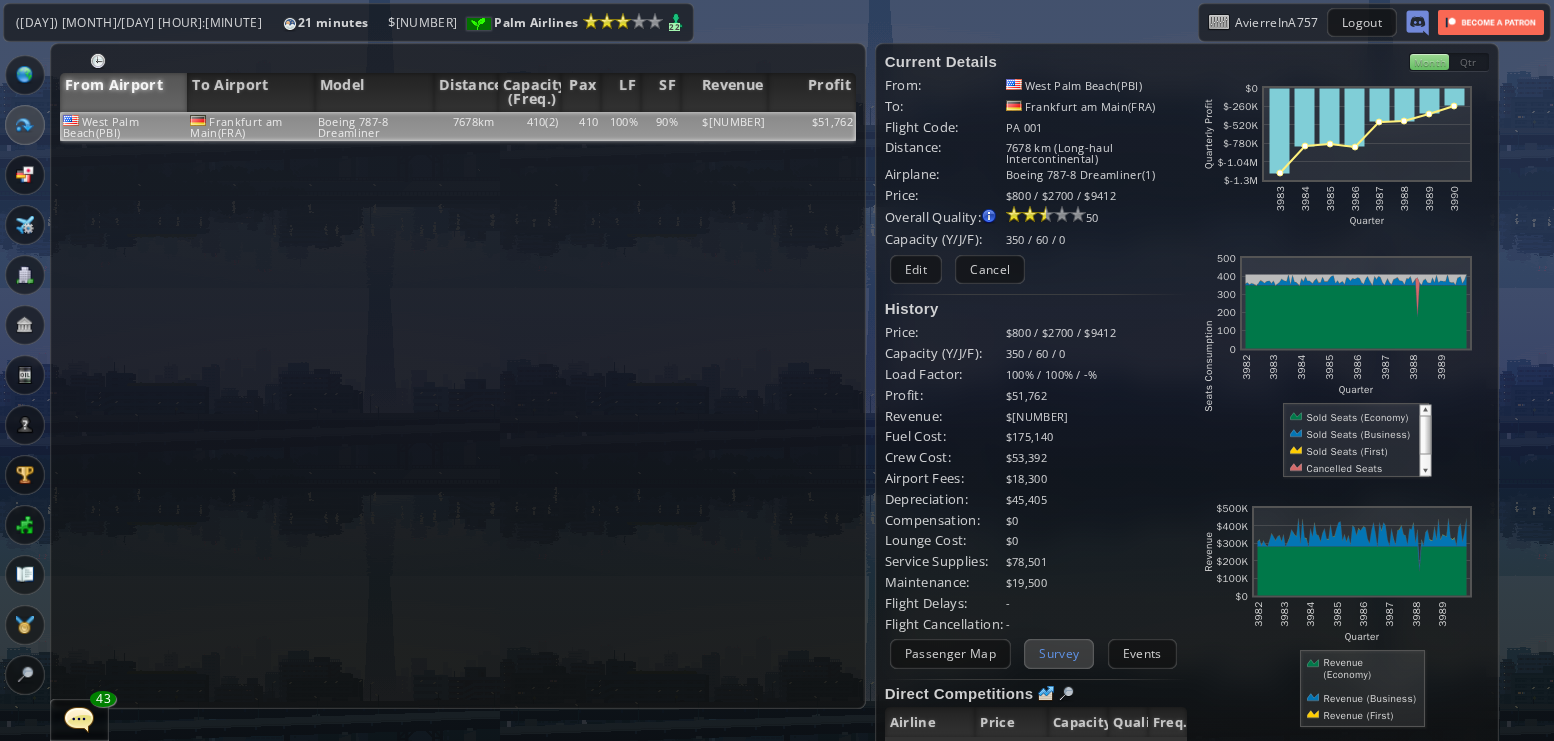 click on "Survey" at bounding box center (1059, 653) 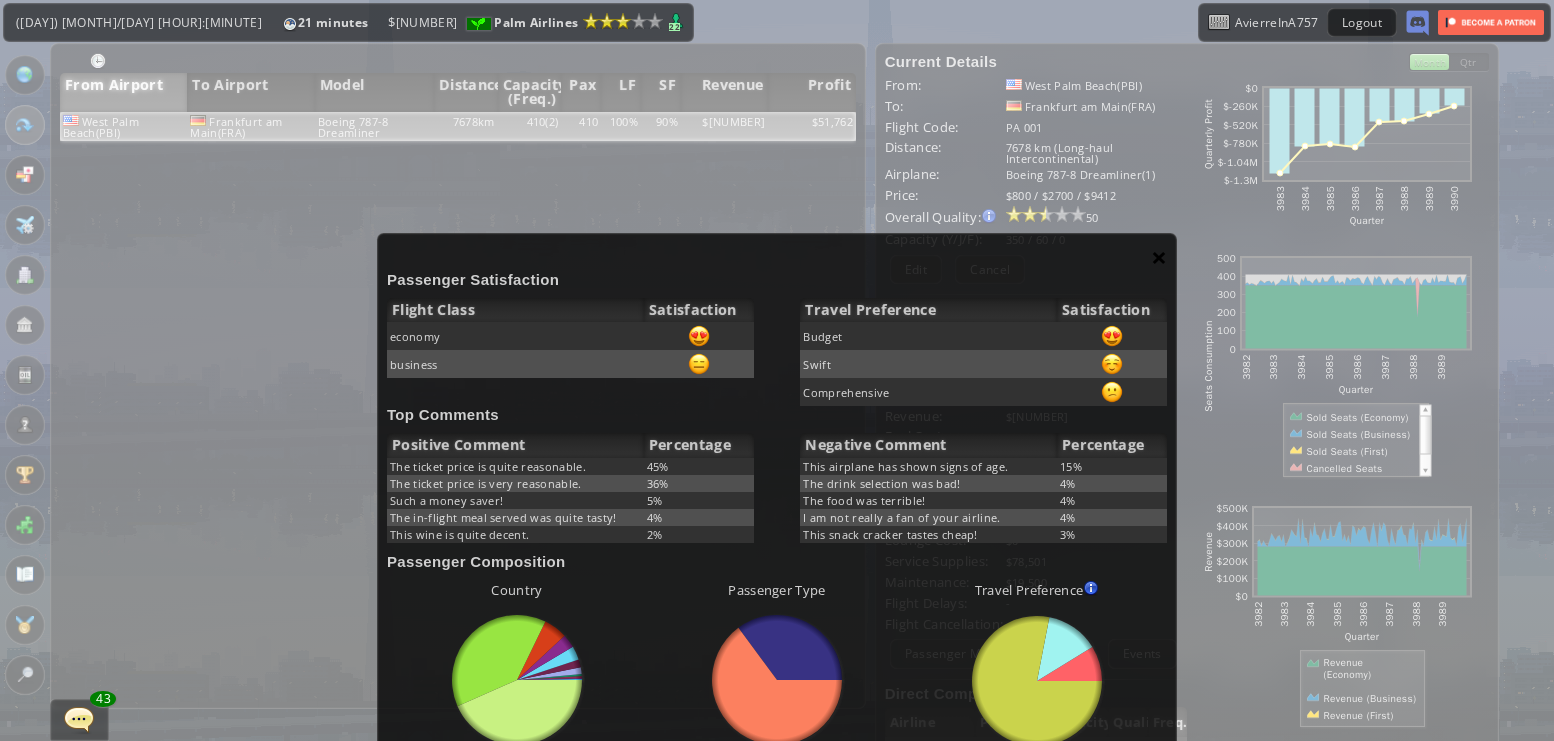 click on "×" at bounding box center [1159, 257] 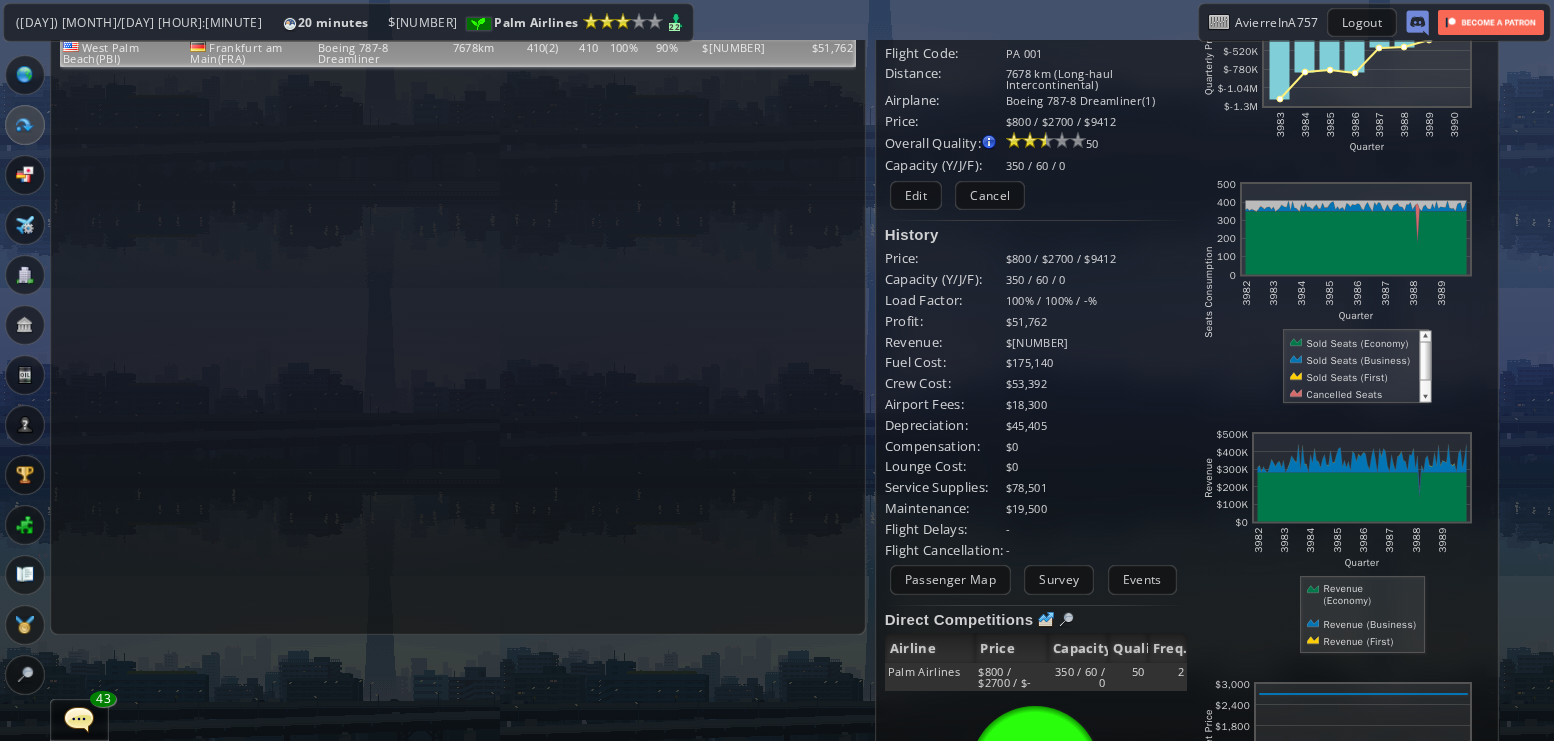 scroll, scrollTop: 287, scrollLeft: 0, axis: vertical 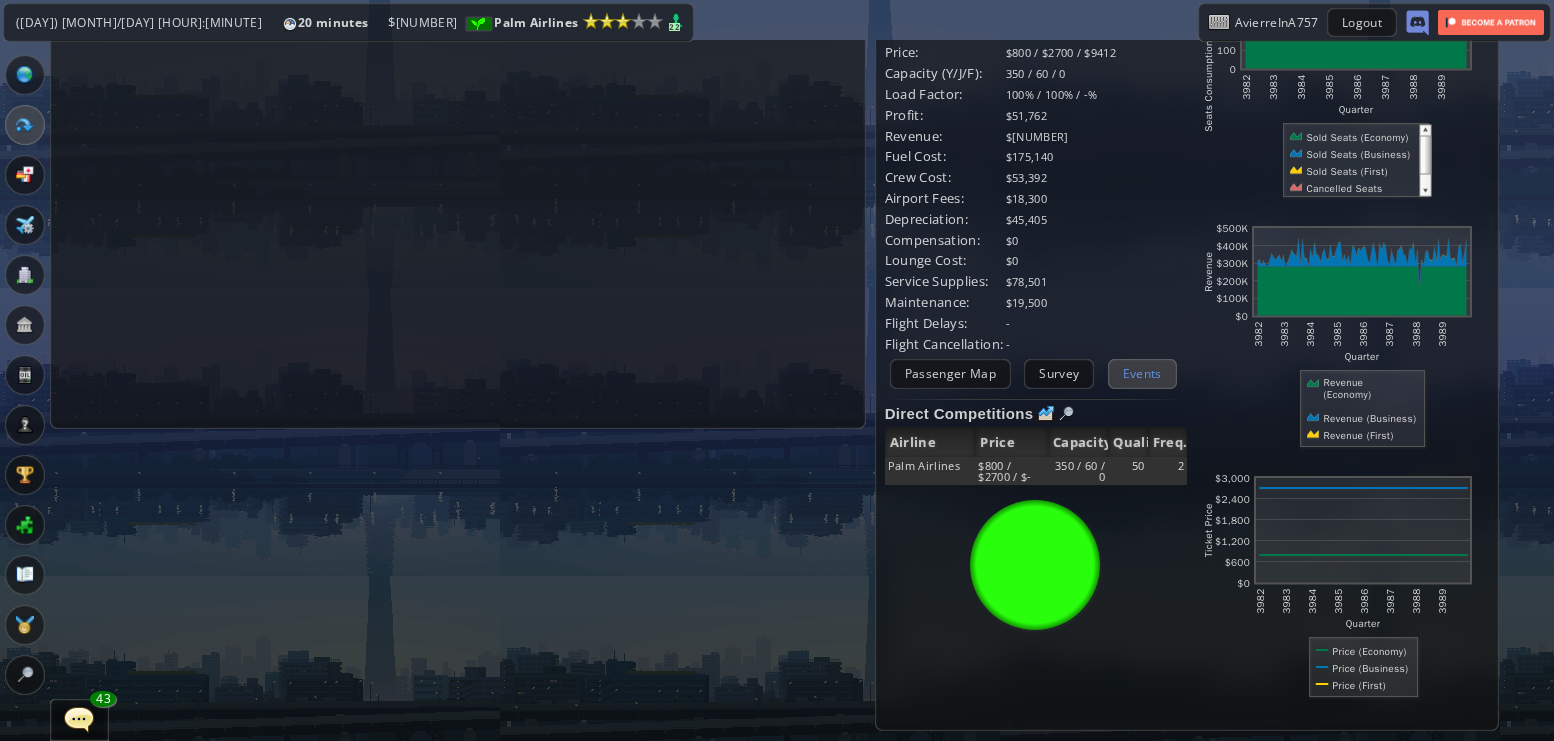 click on "Events" at bounding box center (1142, 373) 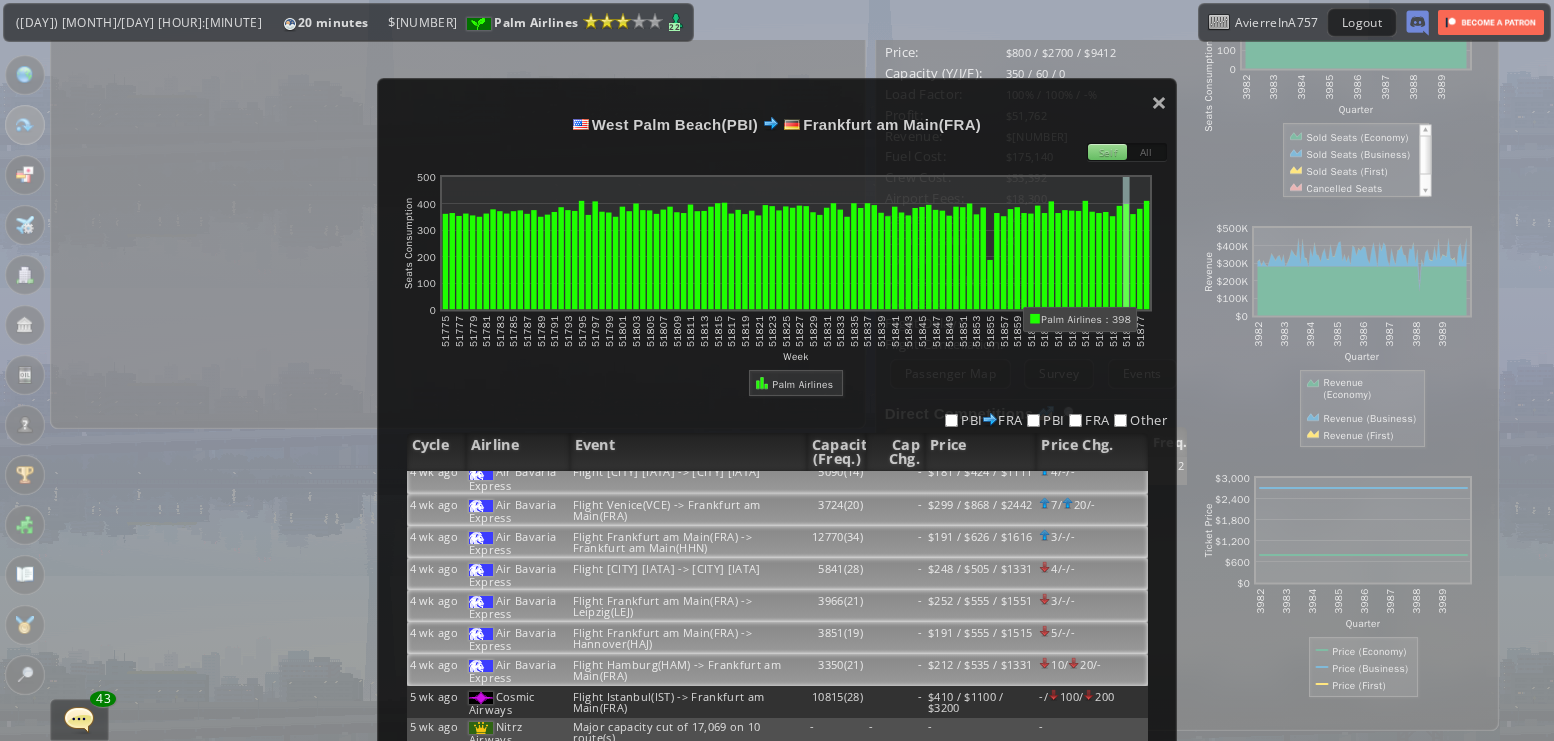 scroll, scrollTop: 33, scrollLeft: 0, axis: vertical 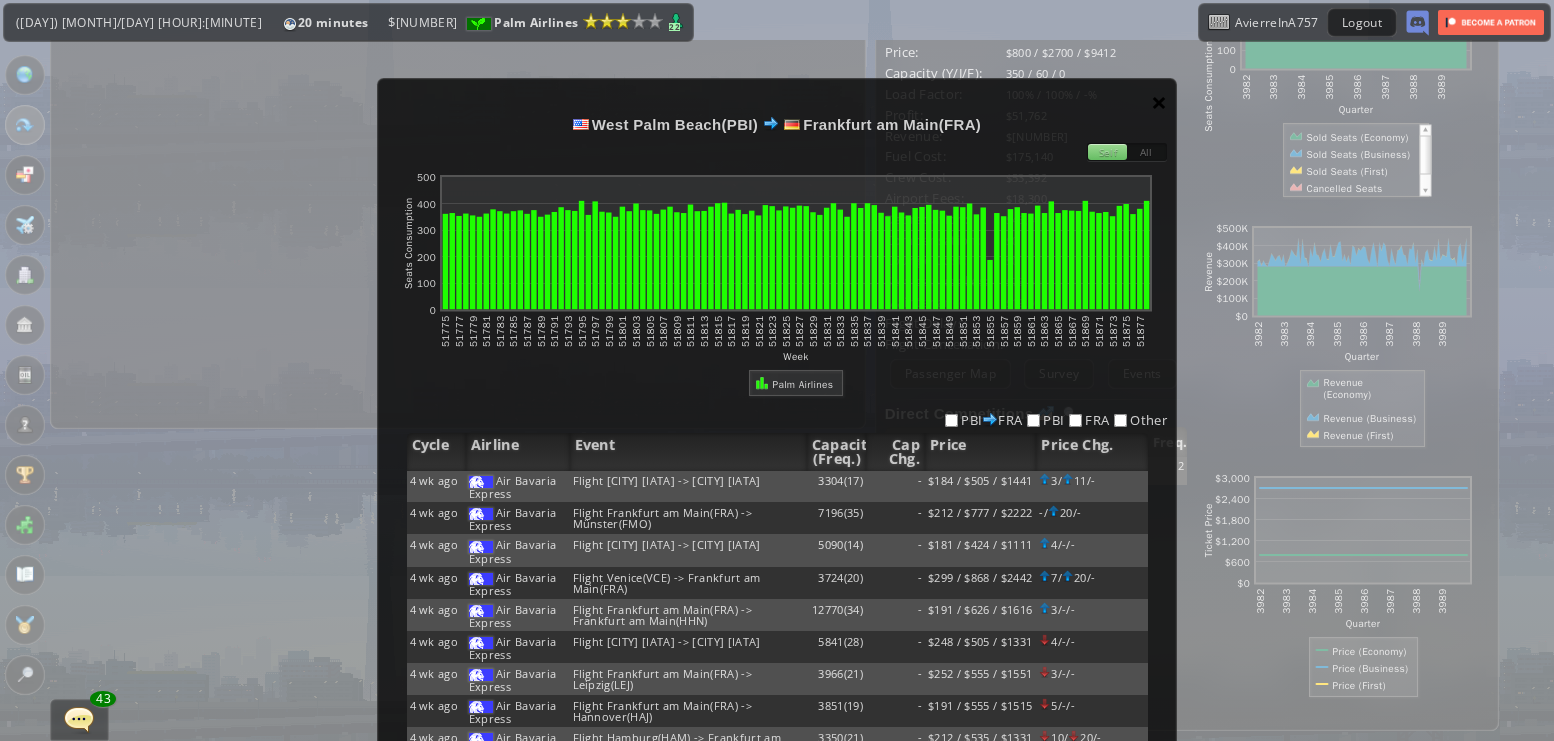 click on "×" at bounding box center (1159, 102) 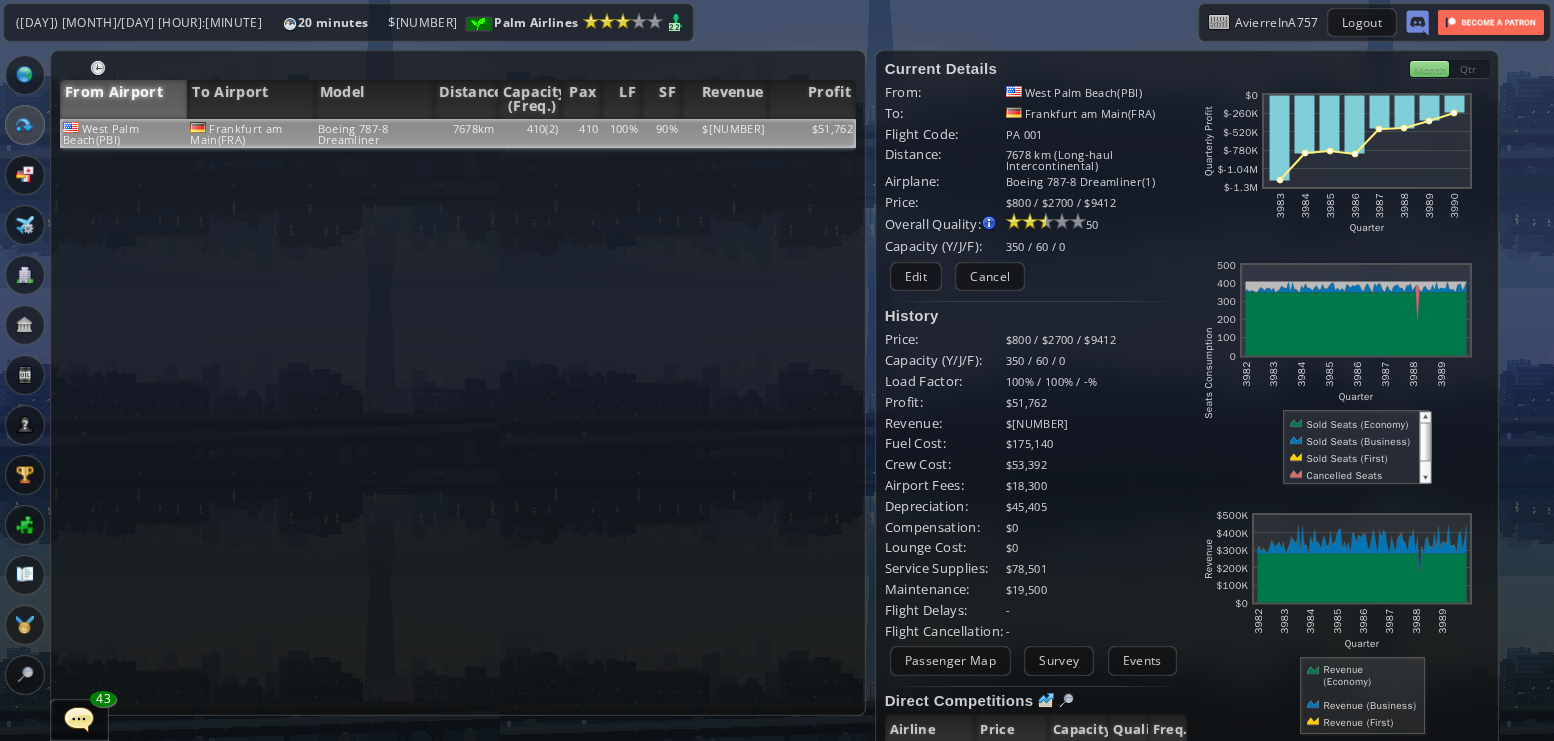 scroll, scrollTop: 287, scrollLeft: 0, axis: vertical 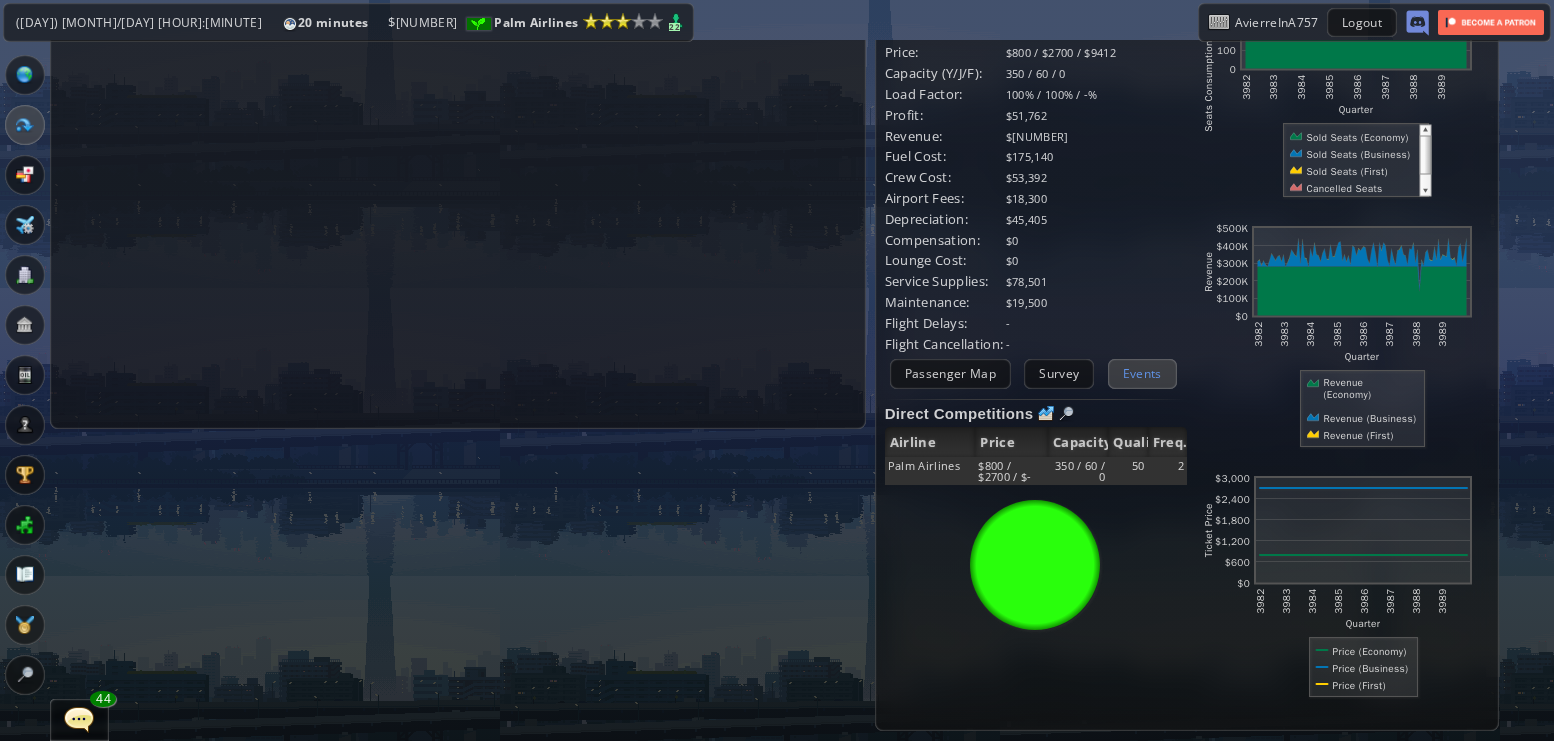click on "Events" at bounding box center (1142, 373) 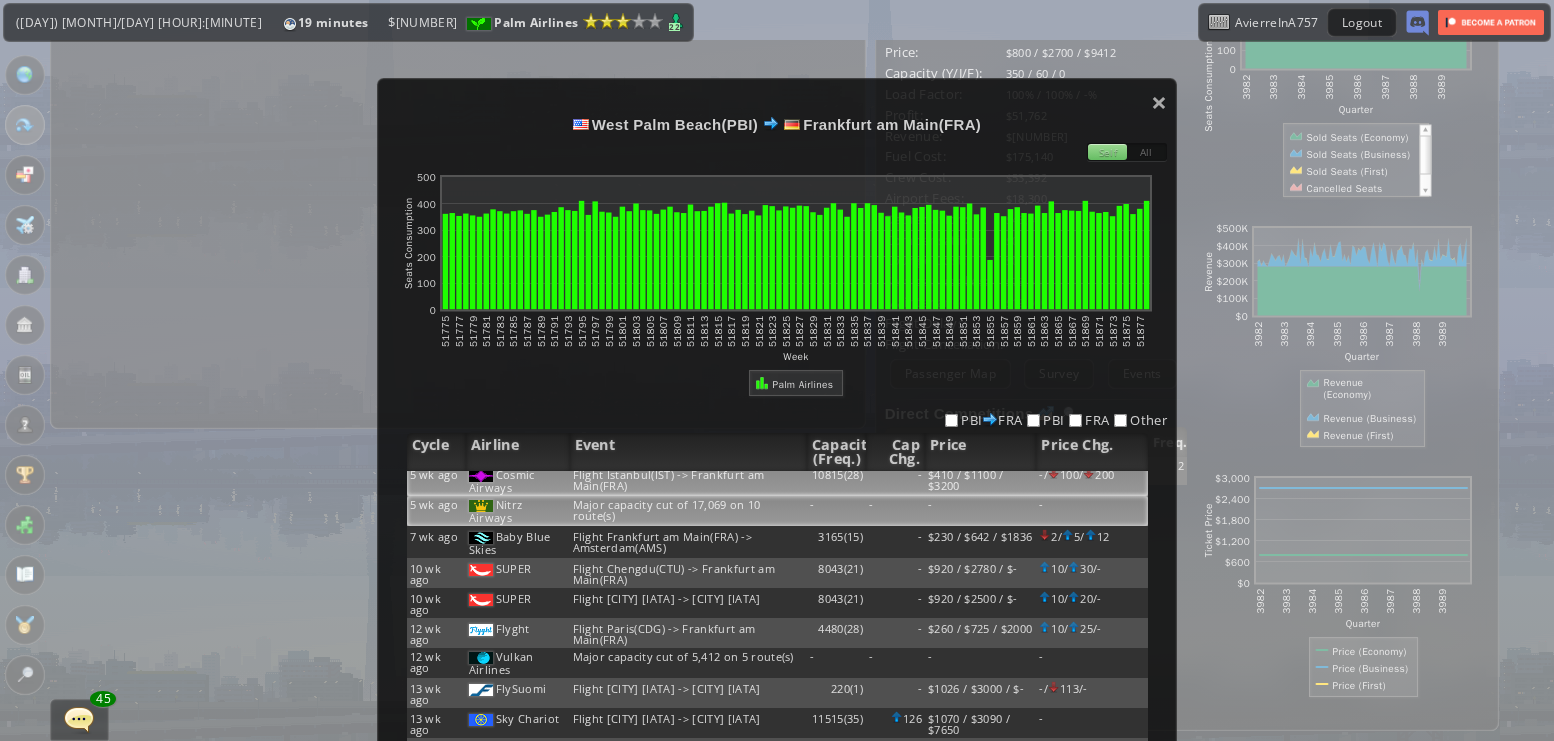 scroll, scrollTop: 323, scrollLeft: 0, axis: vertical 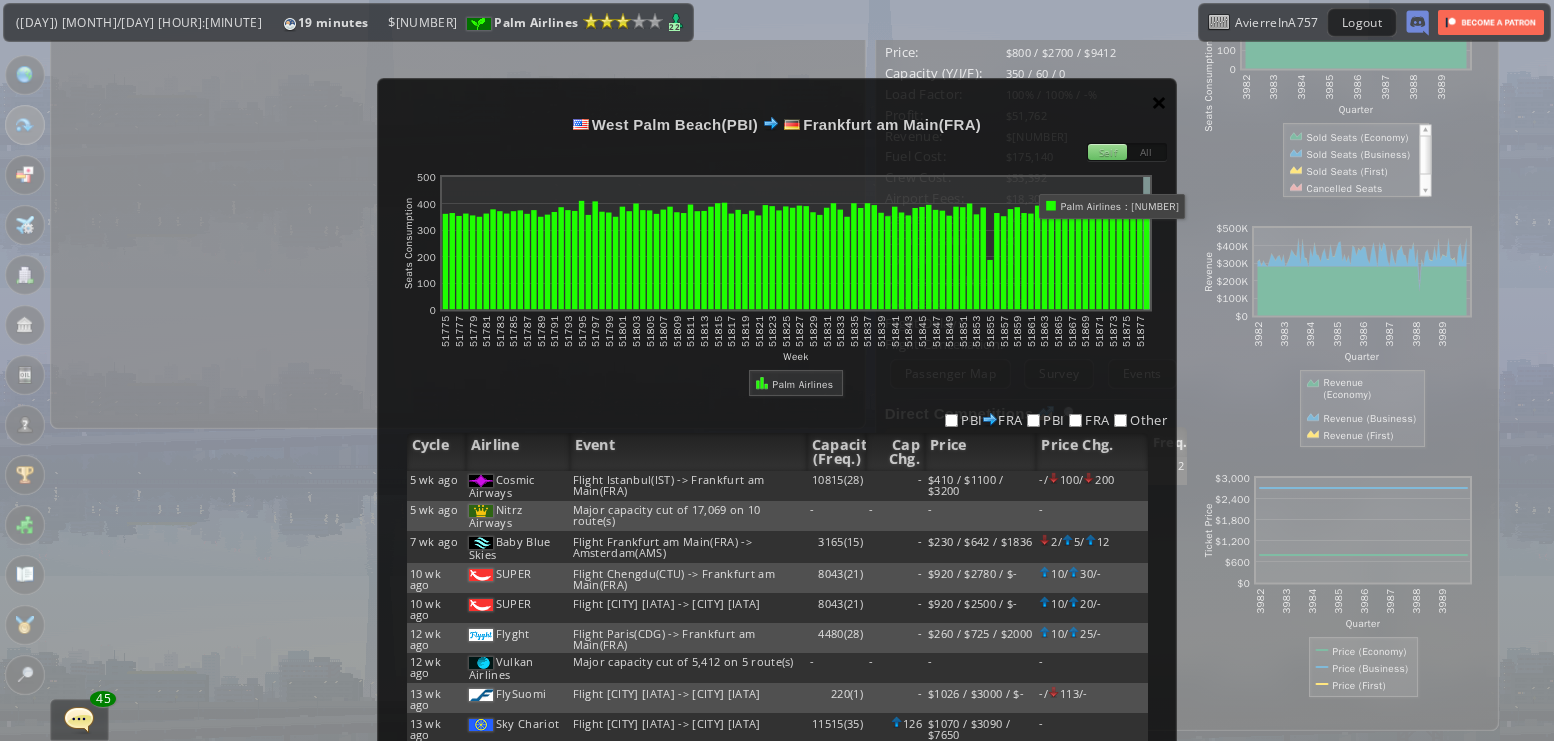 click on "×" at bounding box center [1159, 102] 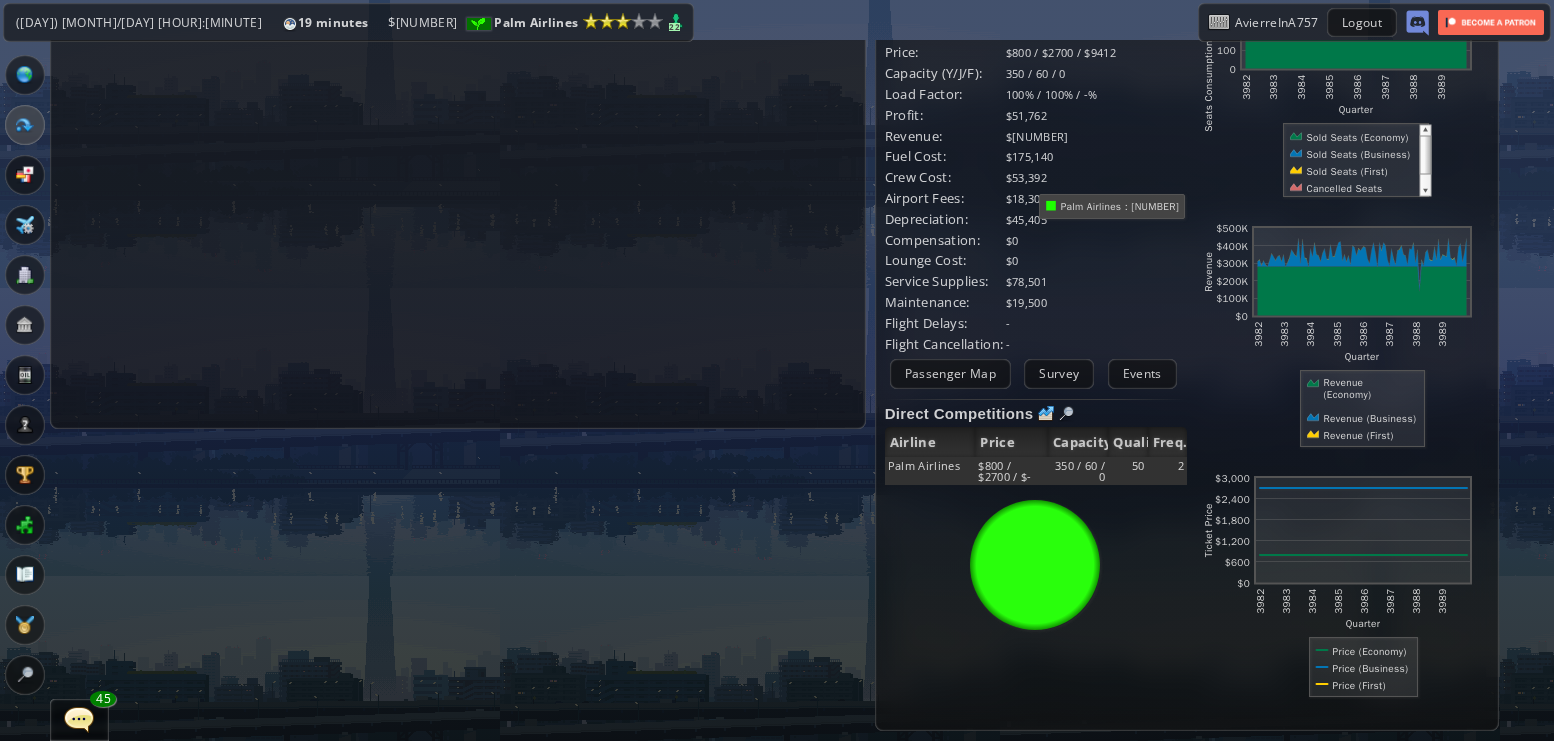 scroll, scrollTop: 0, scrollLeft: 0, axis: both 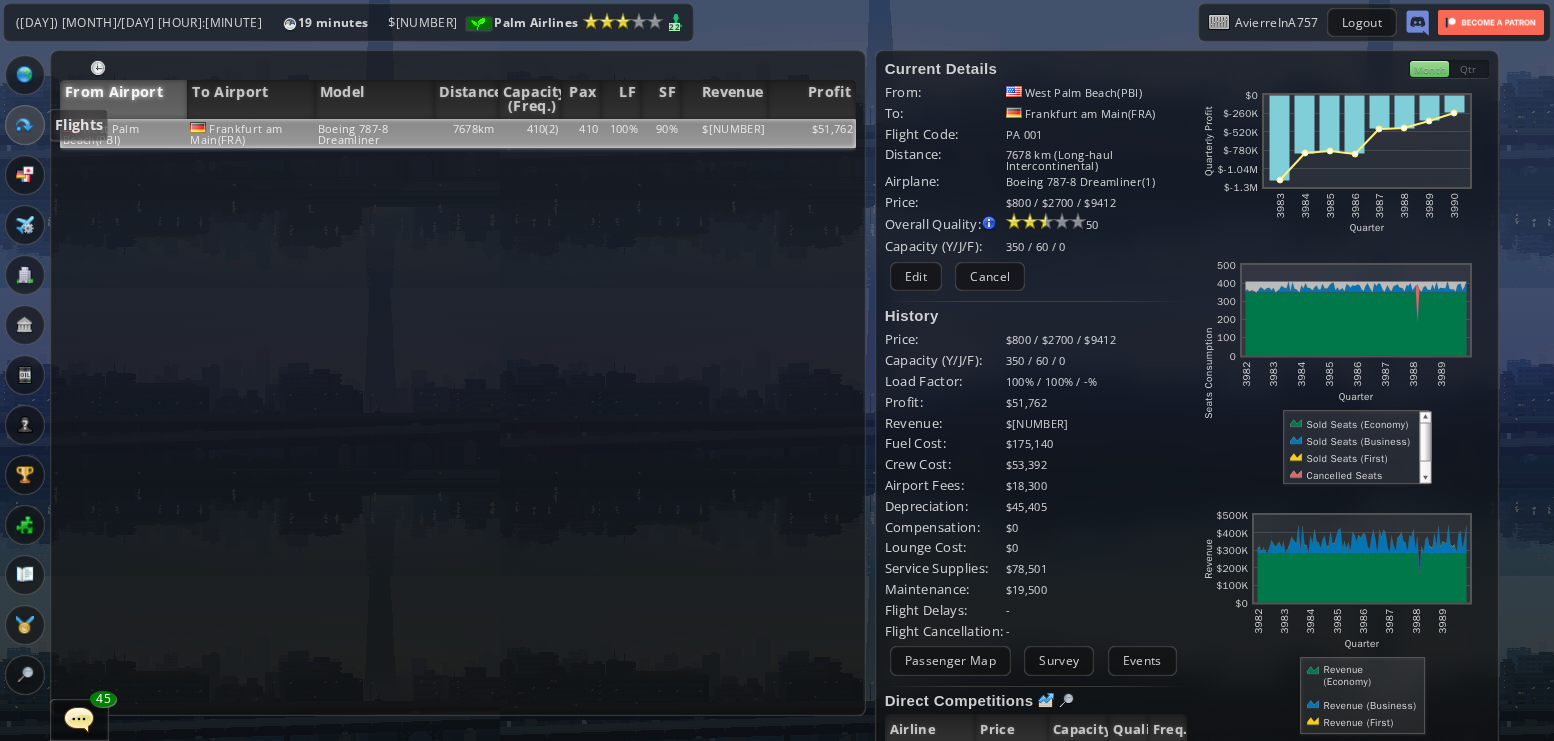 click at bounding box center [25, 125] 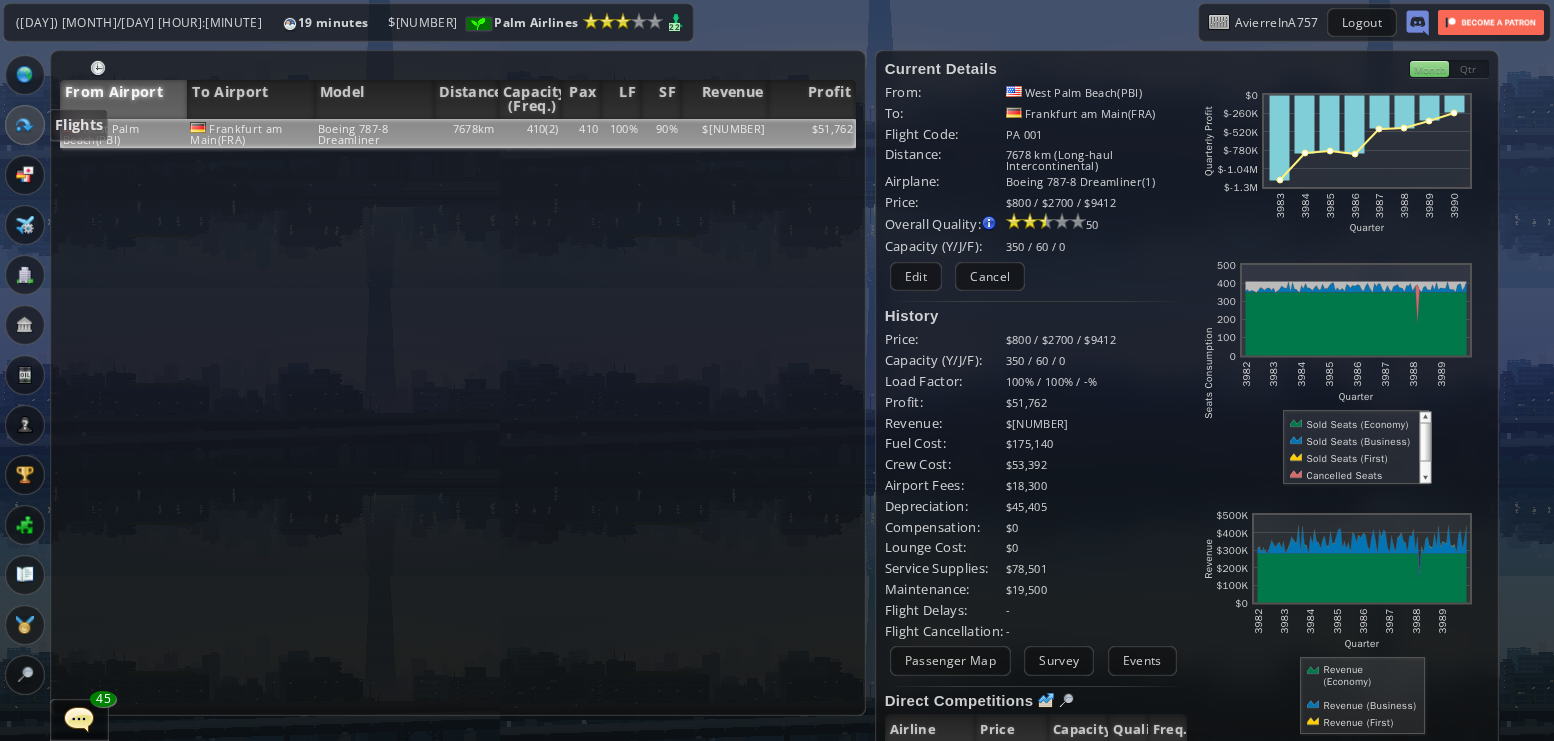 click at bounding box center [25, 125] 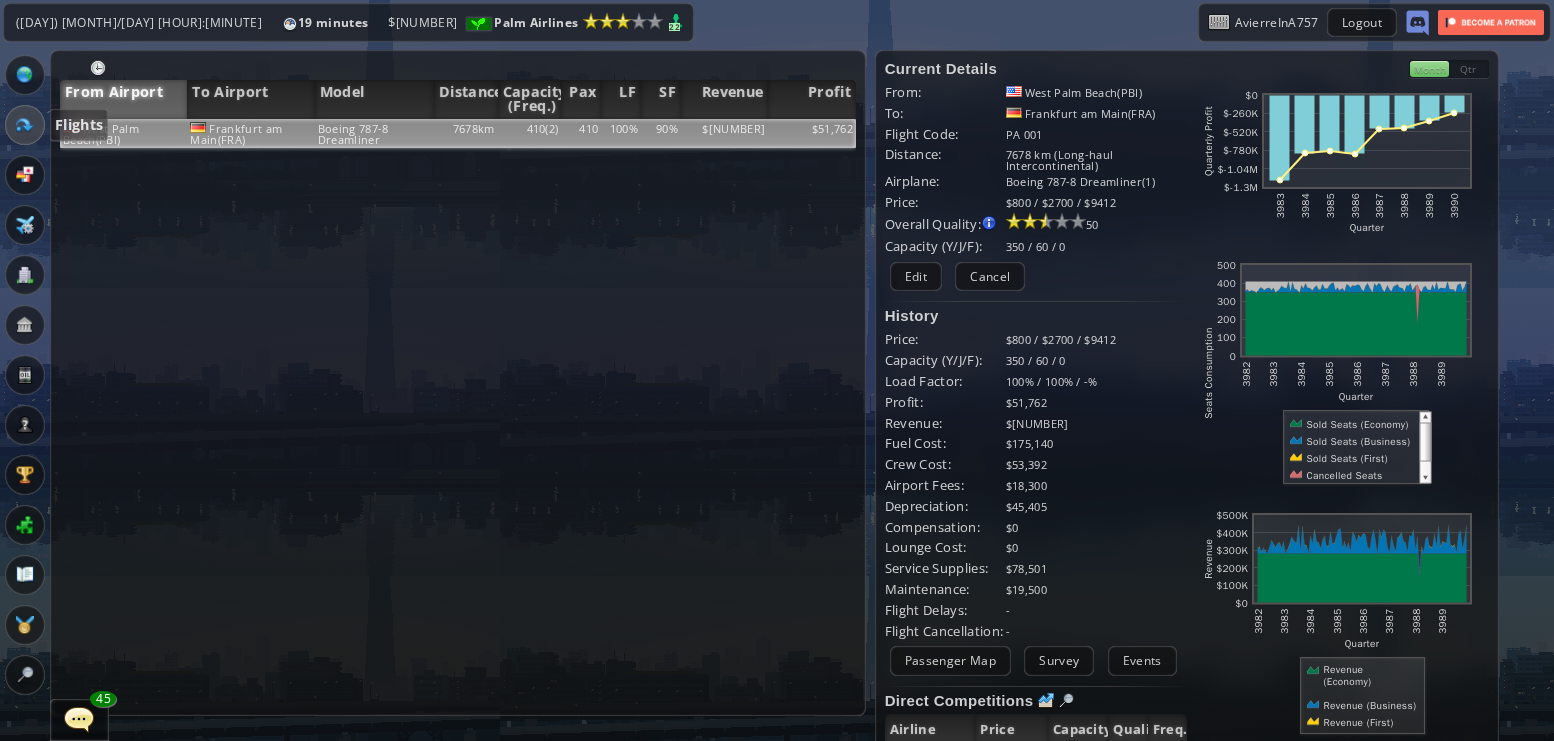 click at bounding box center [25, 75] 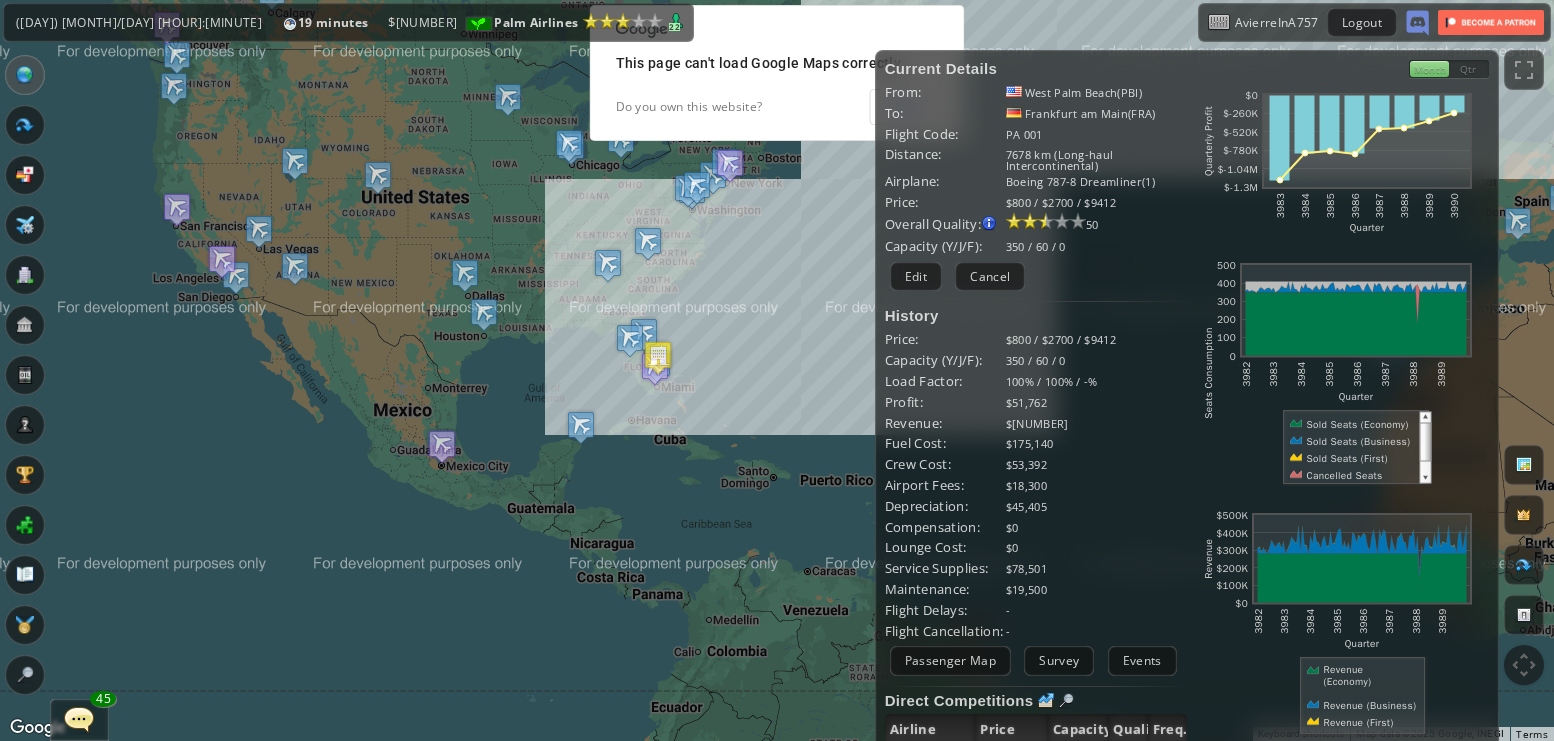 drag, startPoint x: 809, startPoint y: 281, endPoint x: 669, endPoint y: 291, distance: 140.35669 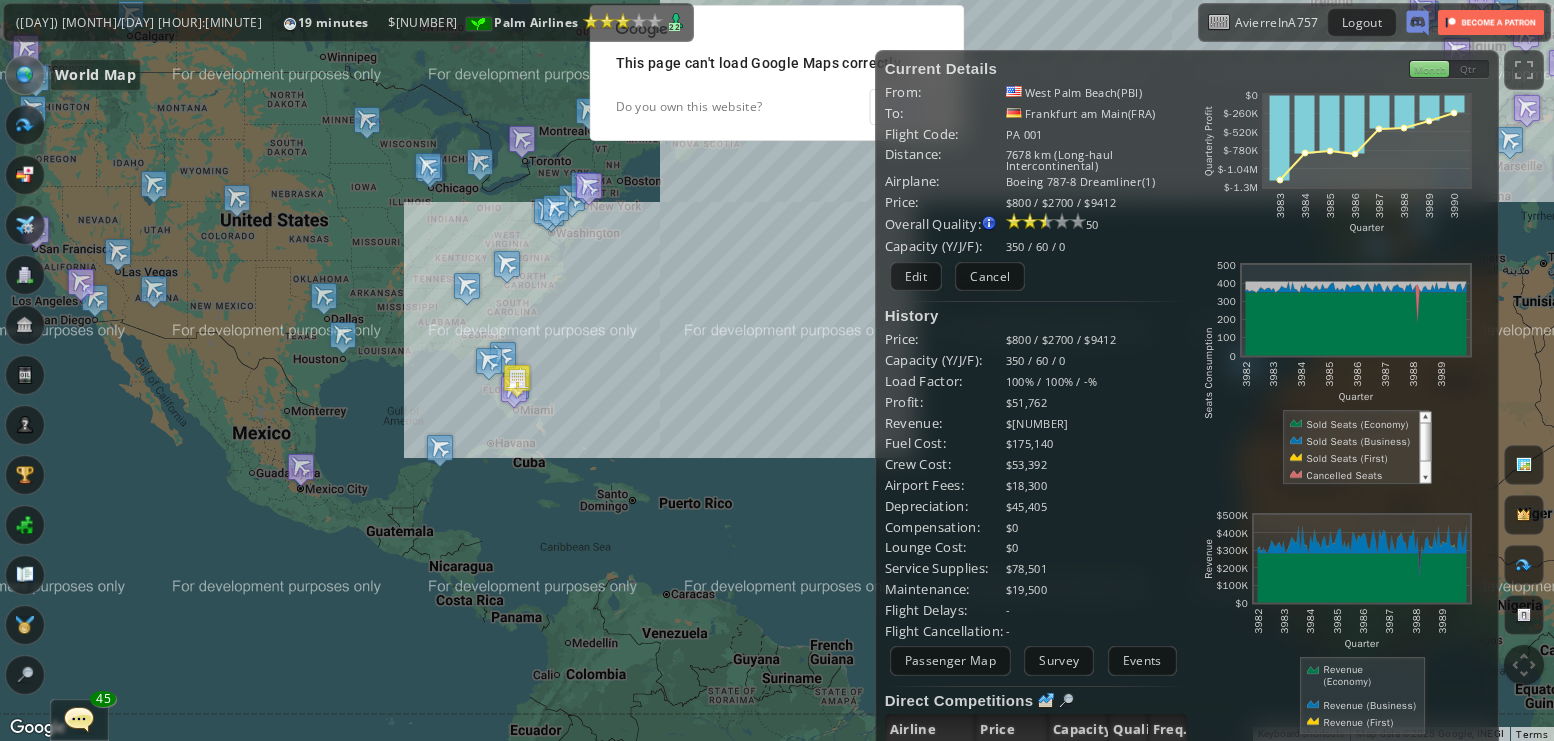 click at bounding box center (7, 370) 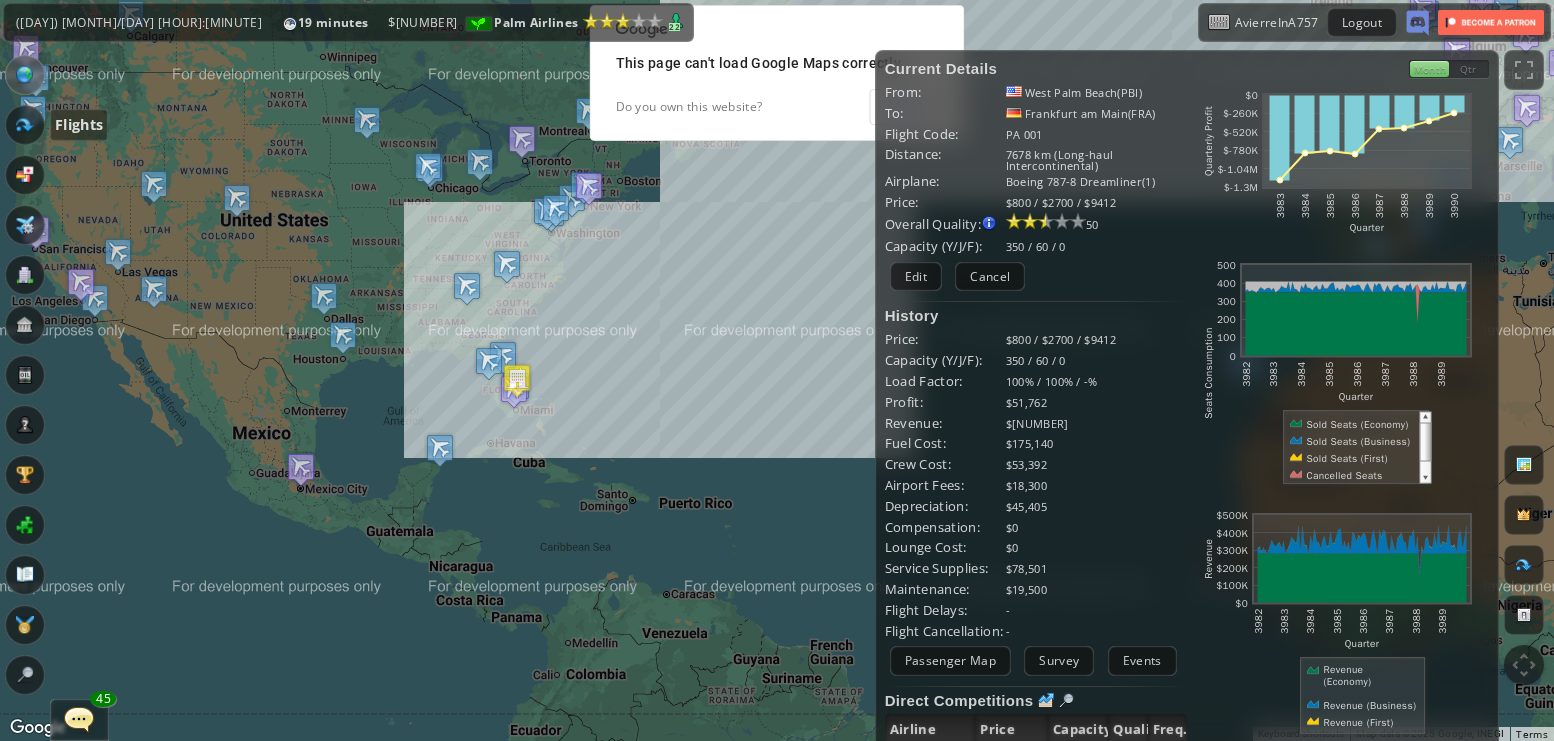click at bounding box center (25, 125) 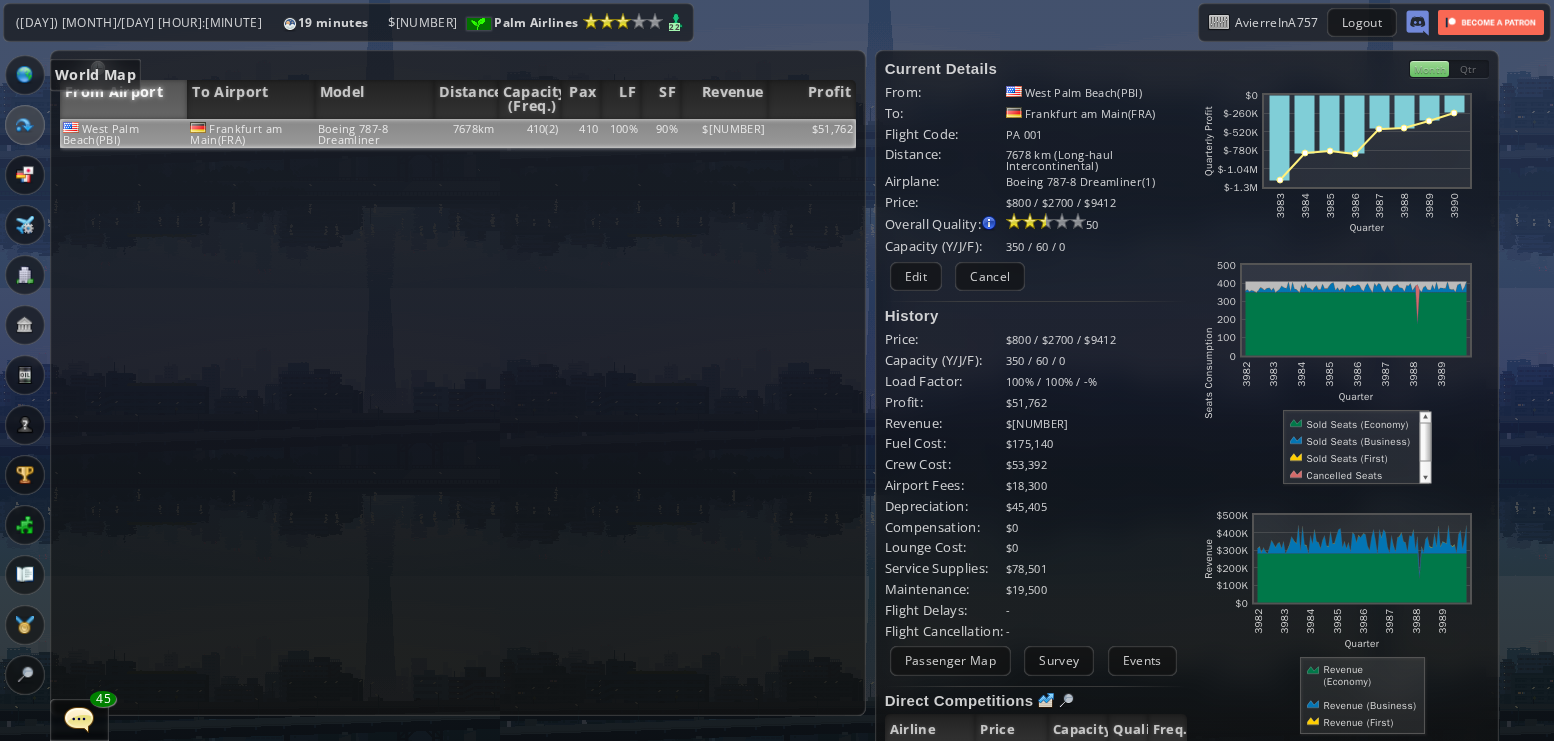 click at bounding box center [25, 75] 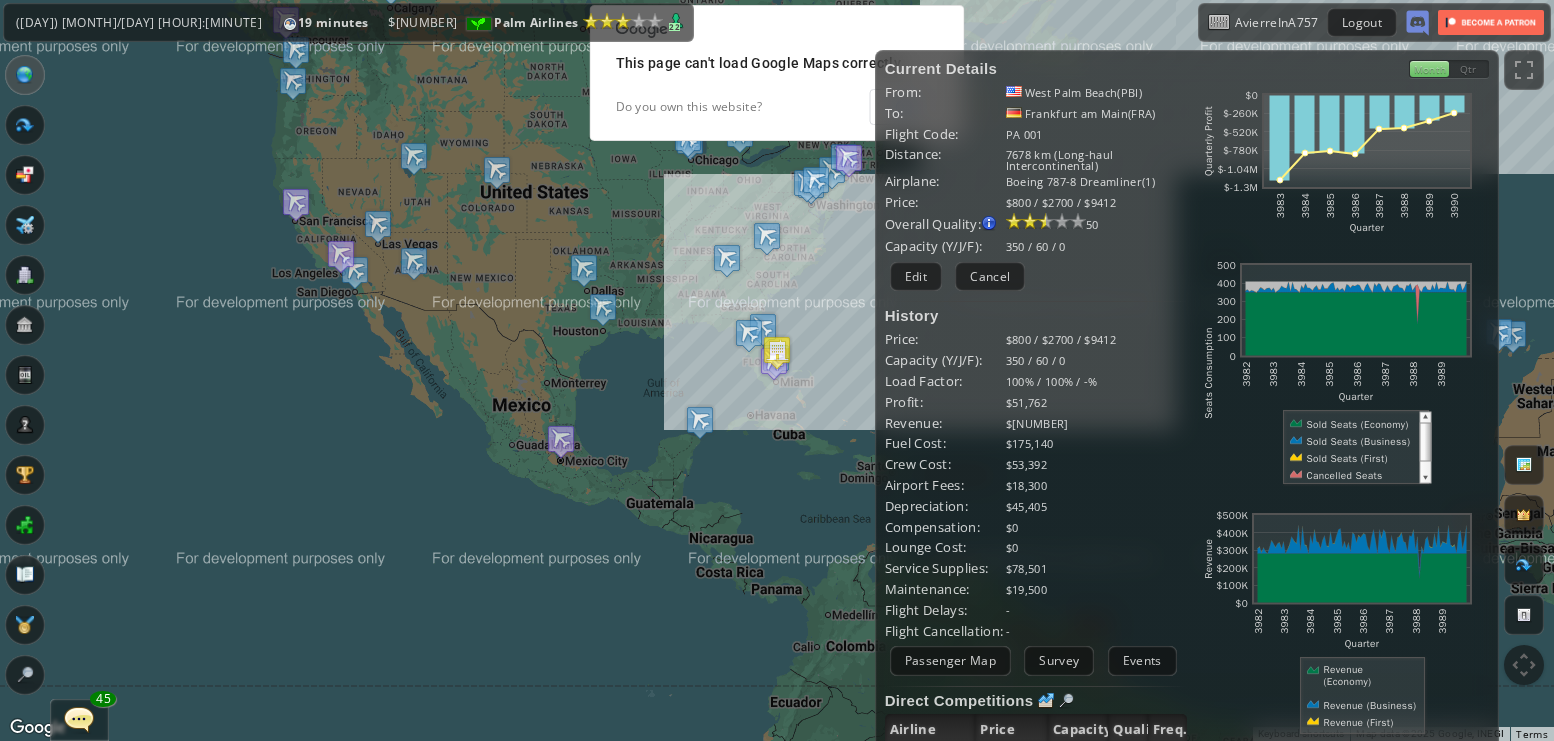 drag, startPoint x: 512, startPoint y: 255, endPoint x: 426, endPoint y: 255, distance: 86 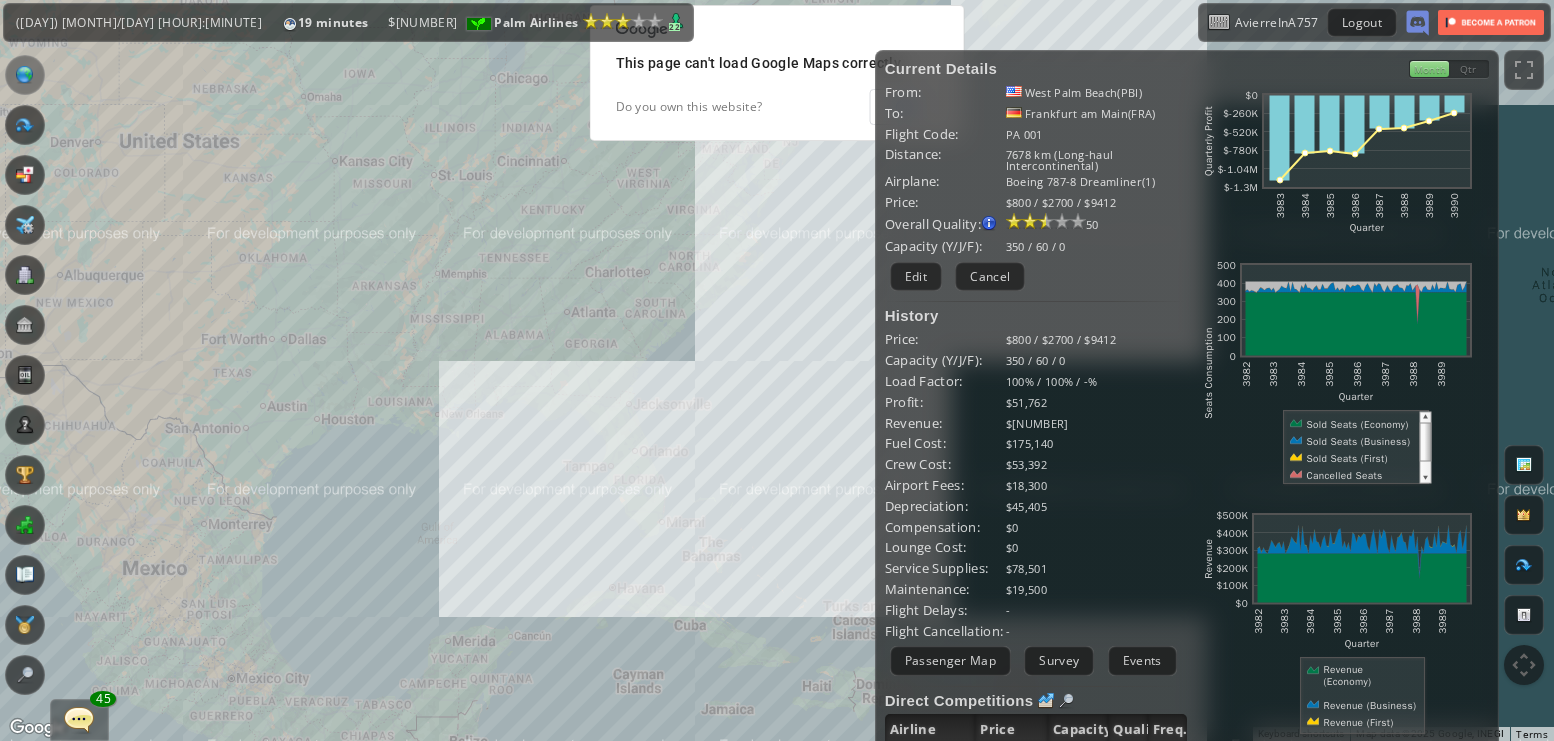 click on "To navigate, press the arrow keys." at bounding box center [777, 370] 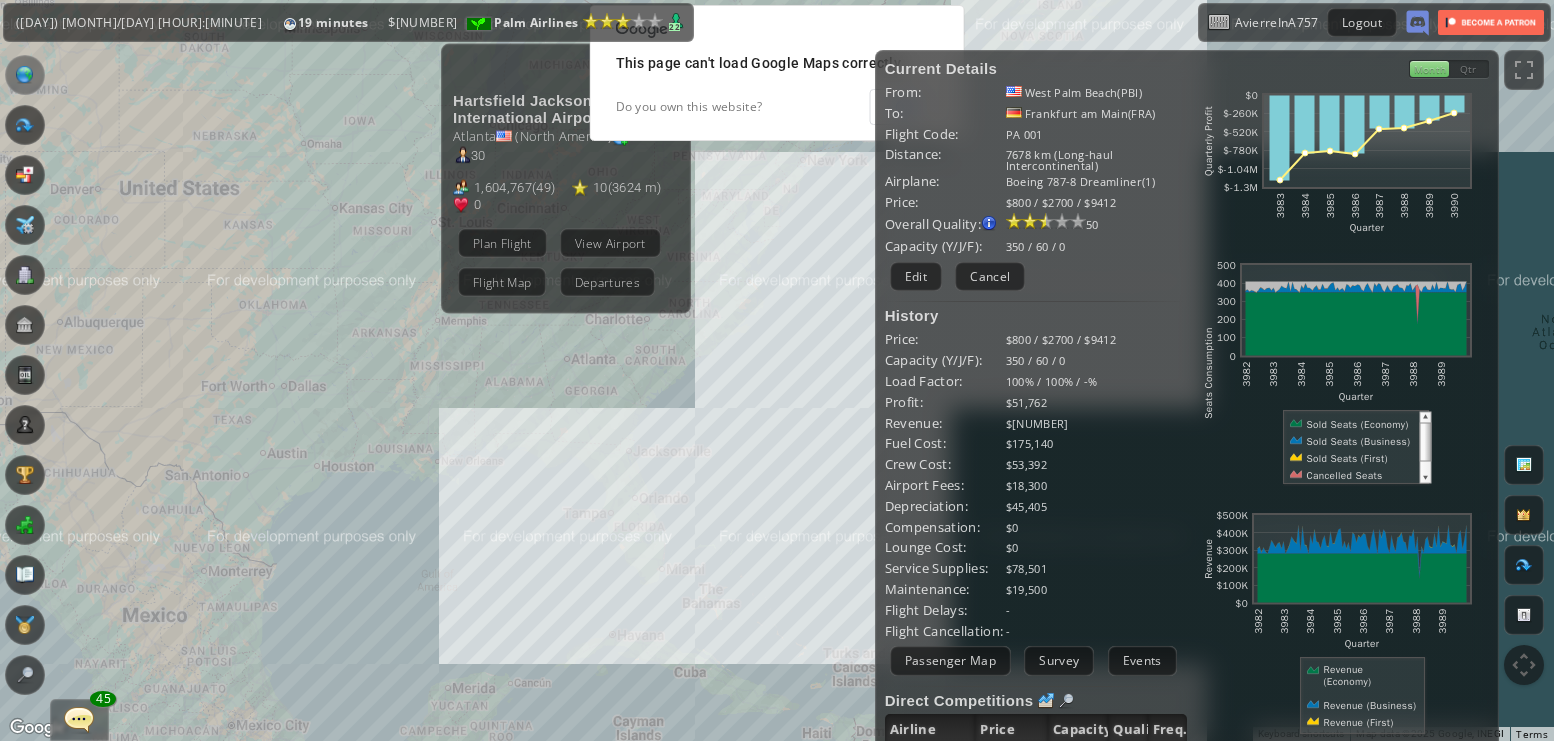 click on "Plan Flight
View Airport
Flight Map
Departures" at bounding box center (572, 262) 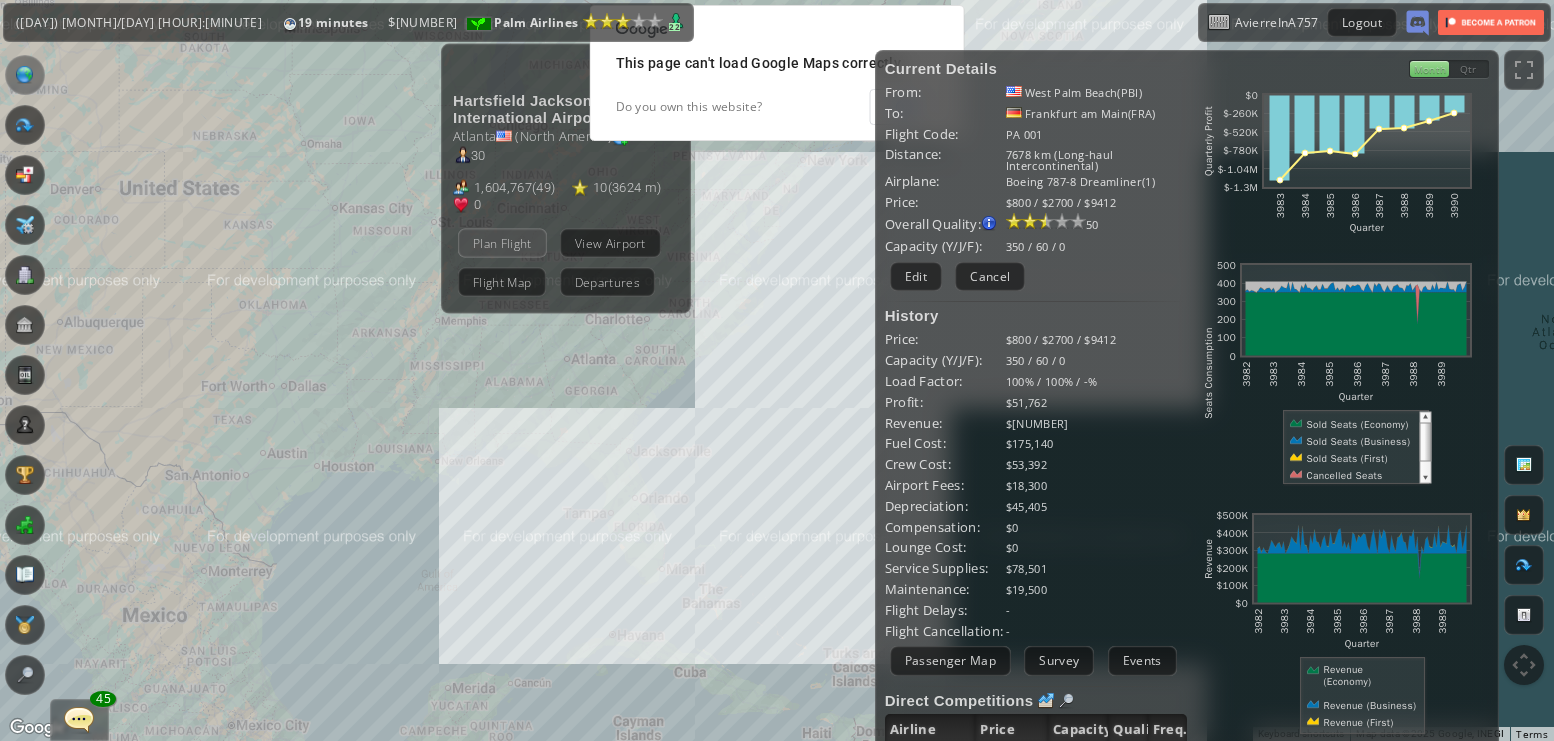 click on "Plan Flight" at bounding box center (502, 242) 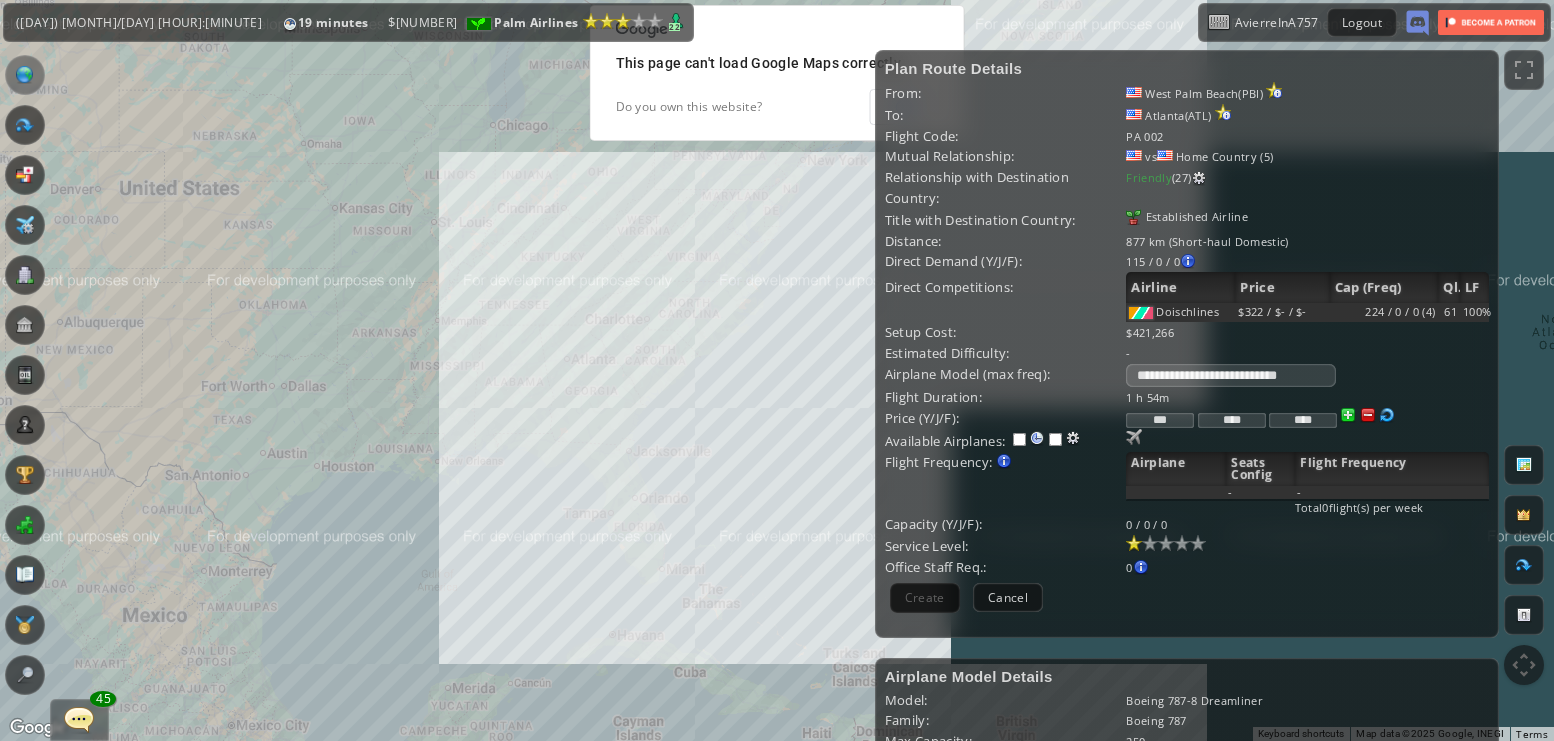 click on "To navigate, press the arrow keys." at bounding box center (777, 370) 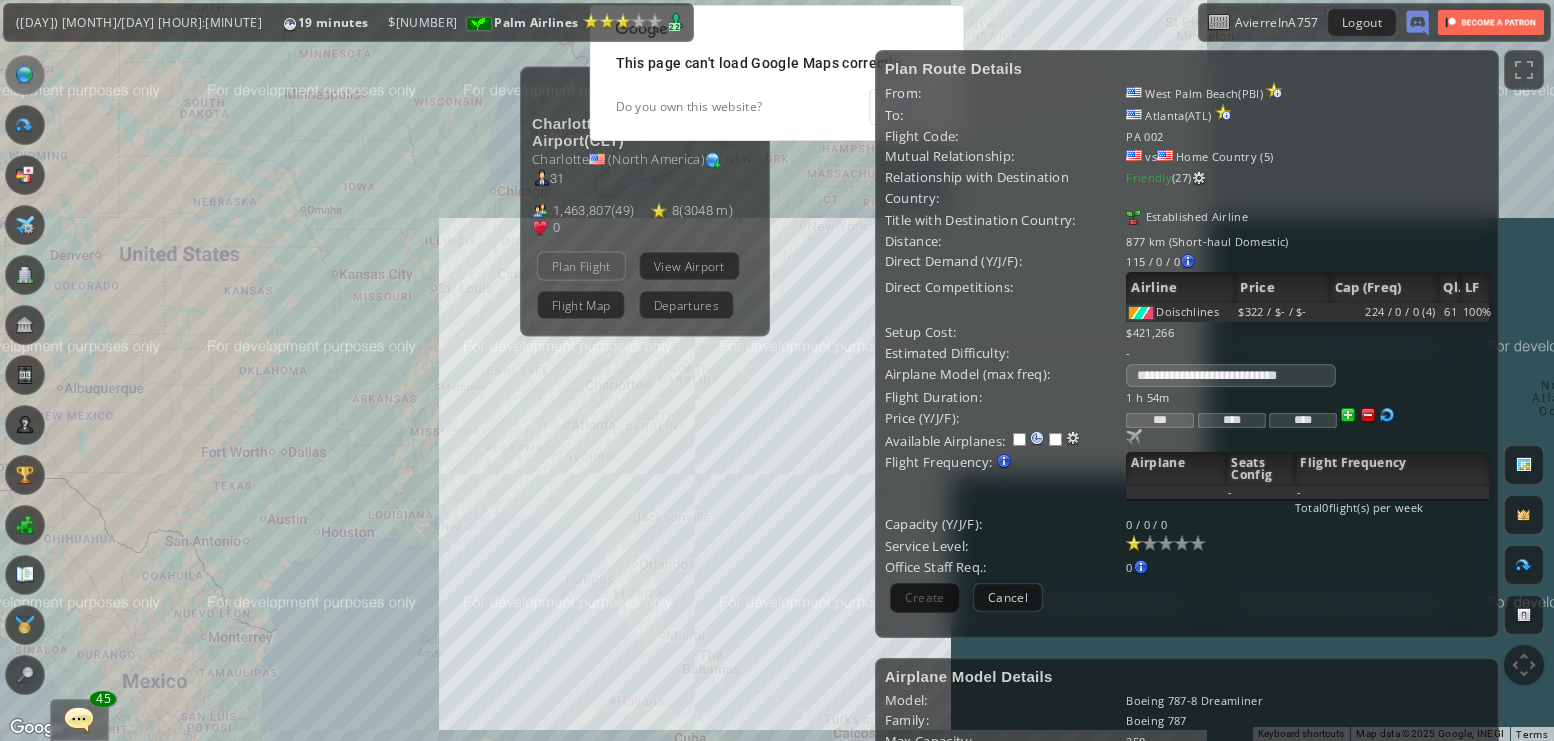 click on "Plan Flight" at bounding box center (581, 265) 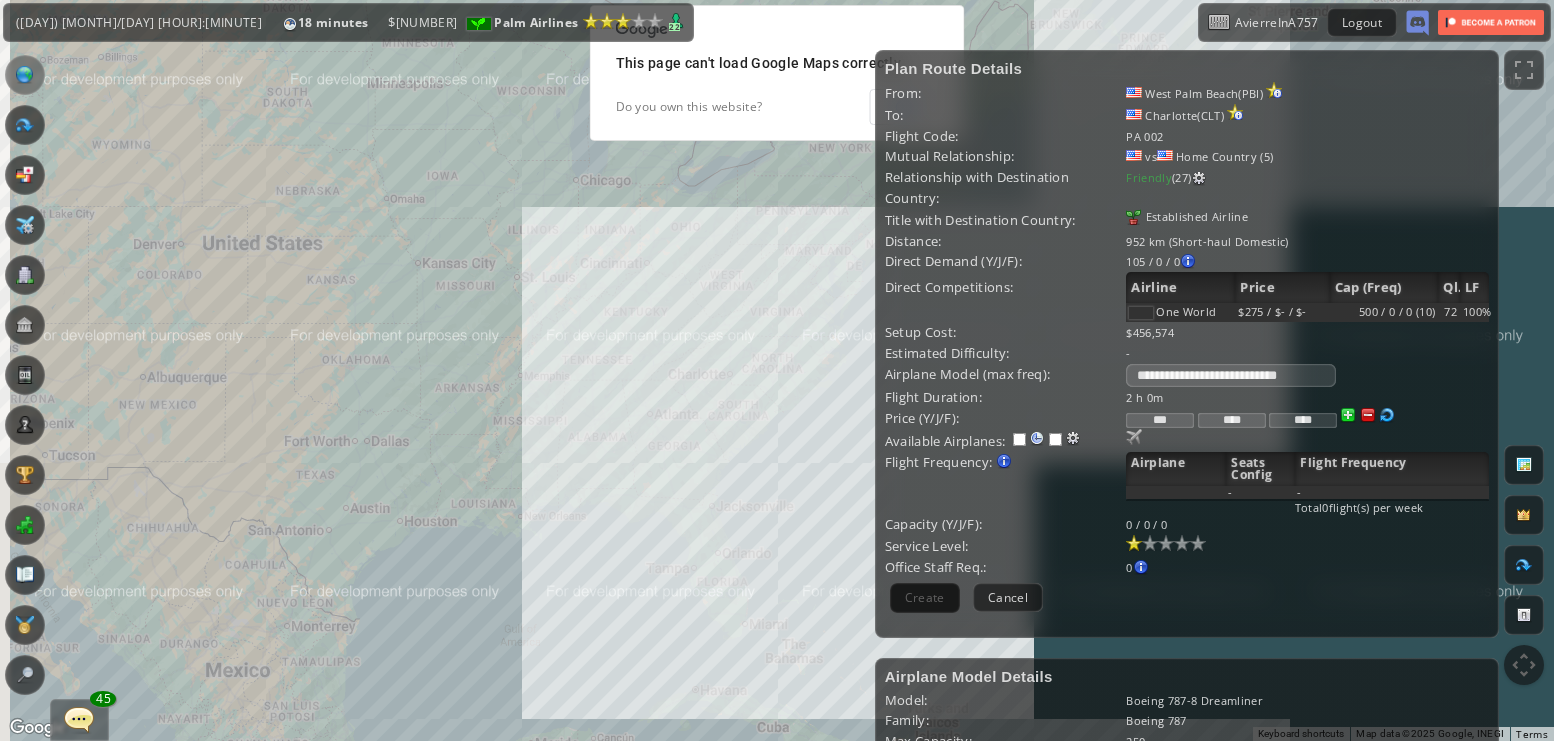 drag, startPoint x: 535, startPoint y: 301, endPoint x: 636, endPoint y: 286, distance: 102.10779 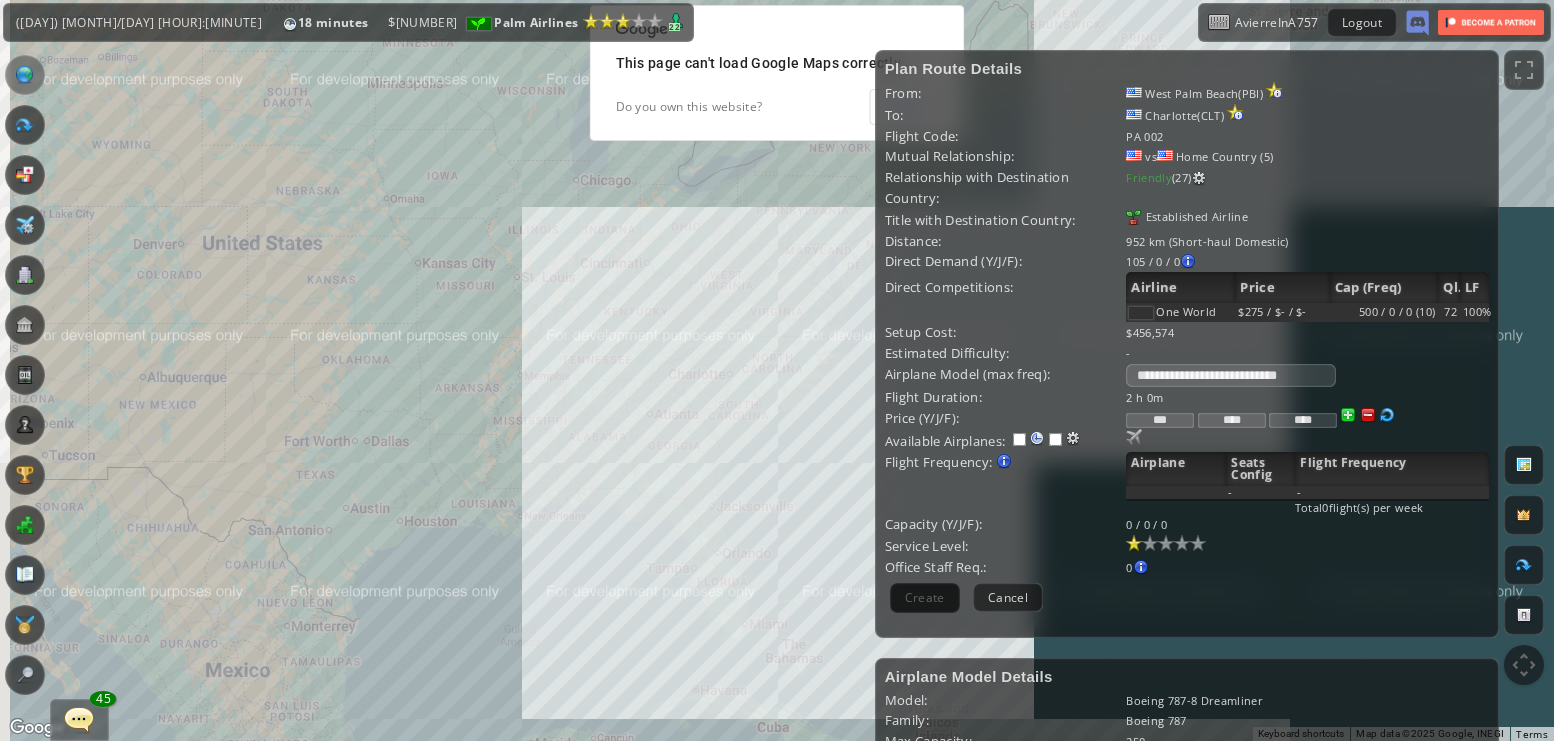 click on "To navigate, press the arrow keys." at bounding box center [777, 370] 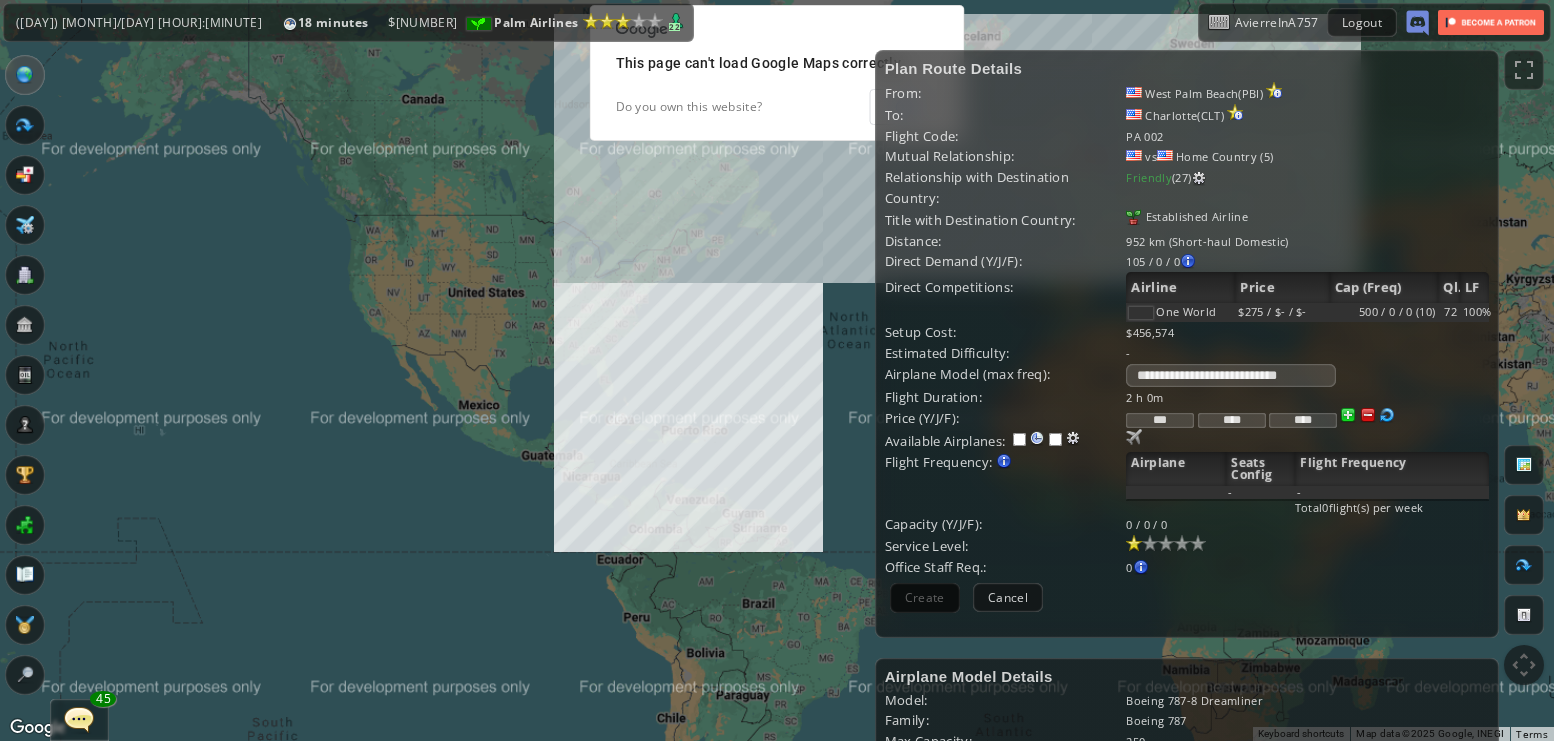 drag, startPoint x: 453, startPoint y: 335, endPoint x: 592, endPoint y: 320, distance: 139.807 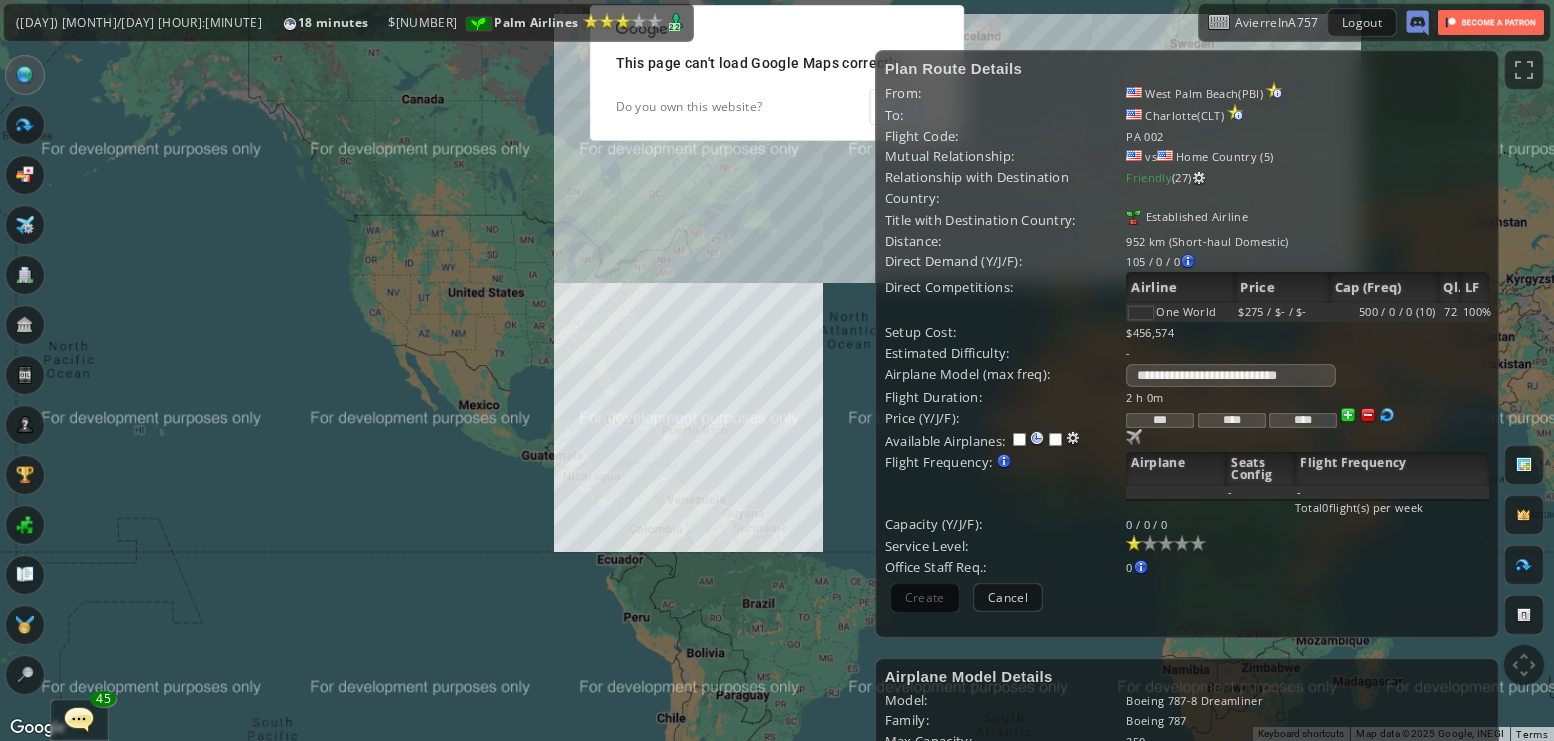 click on "To navigate, press the arrow keys." at bounding box center [777, 370] 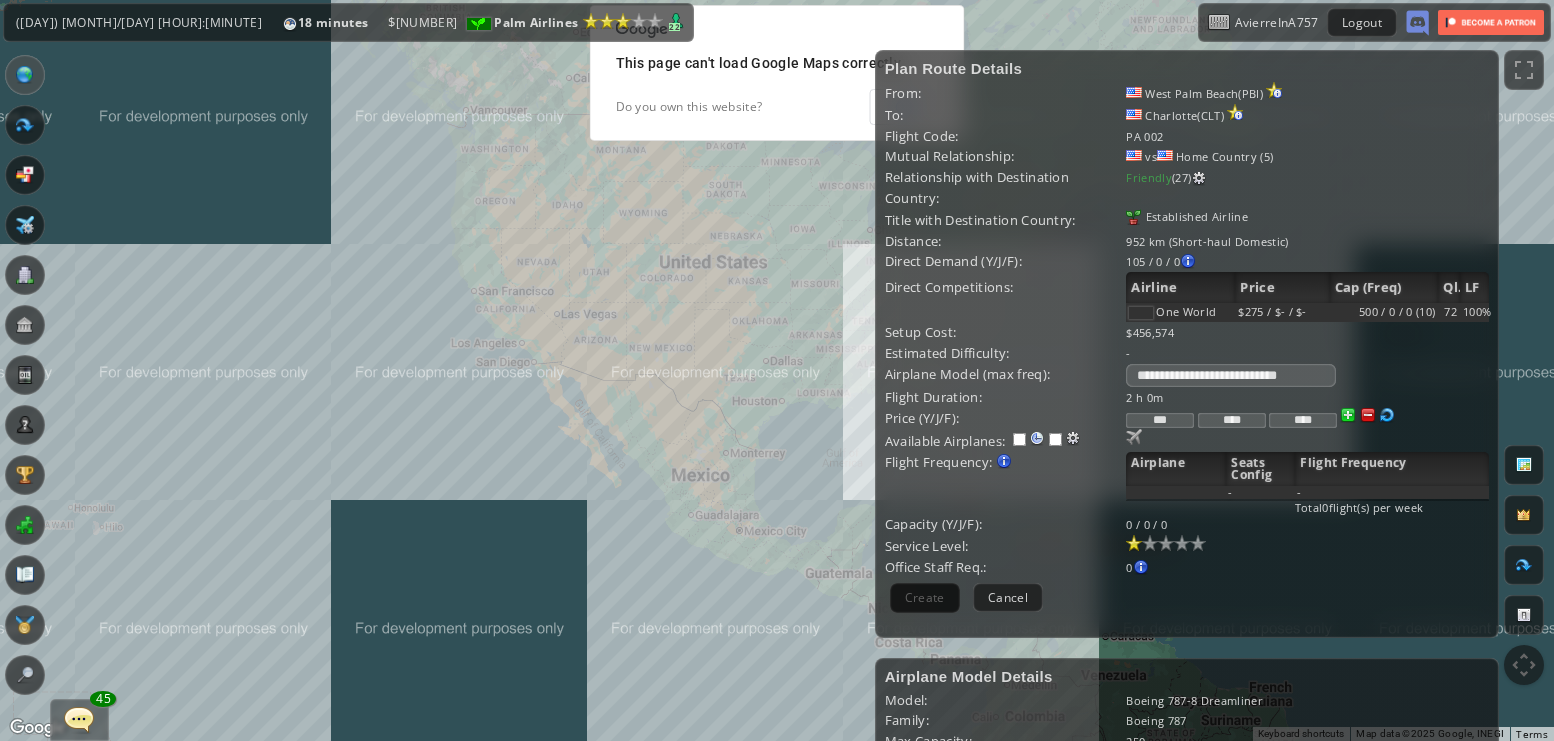 drag, startPoint x: 560, startPoint y: 292, endPoint x: 509, endPoint y: 287, distance: 51.24451 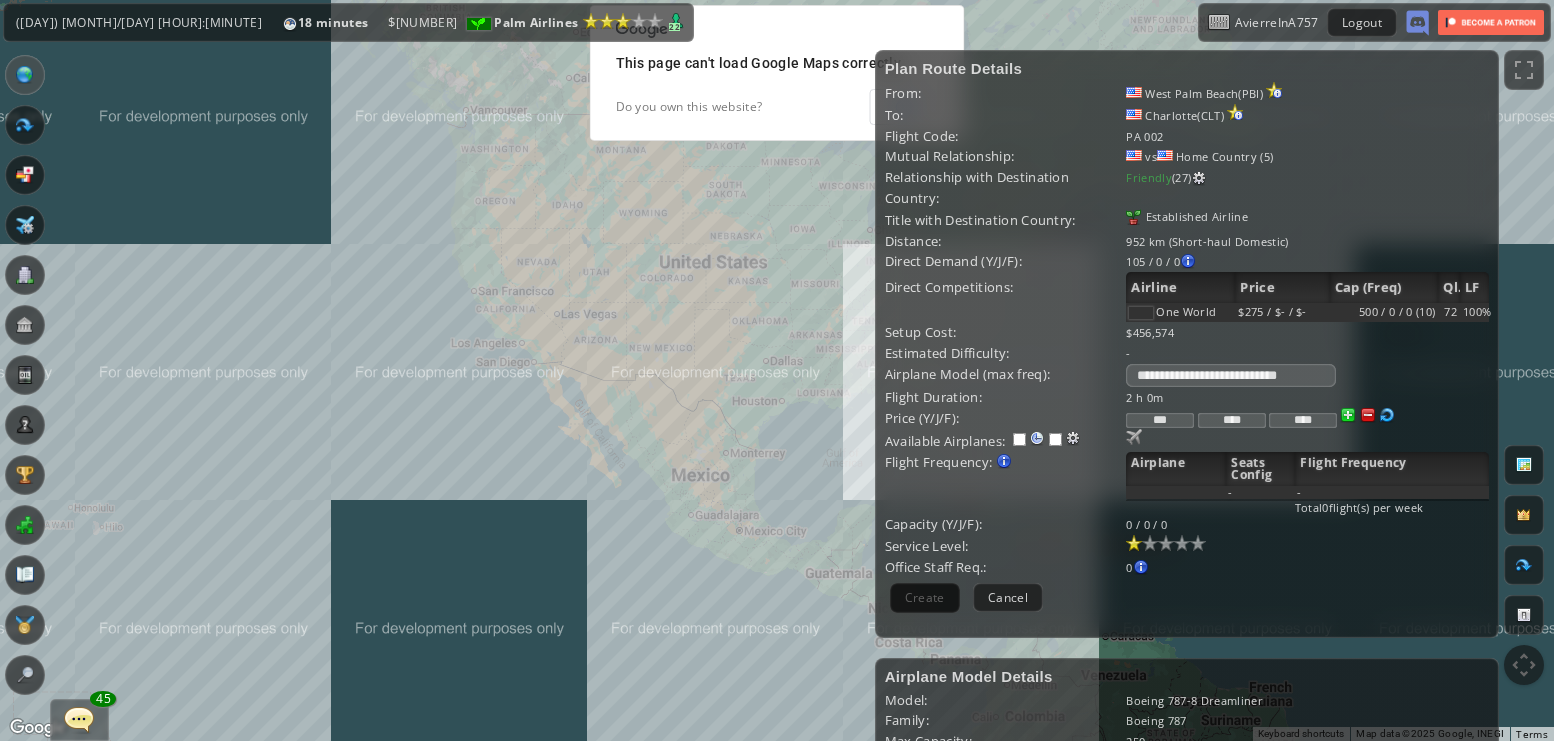 click on "To navigate, press the arrow keys." at bounding box center (777, 370) 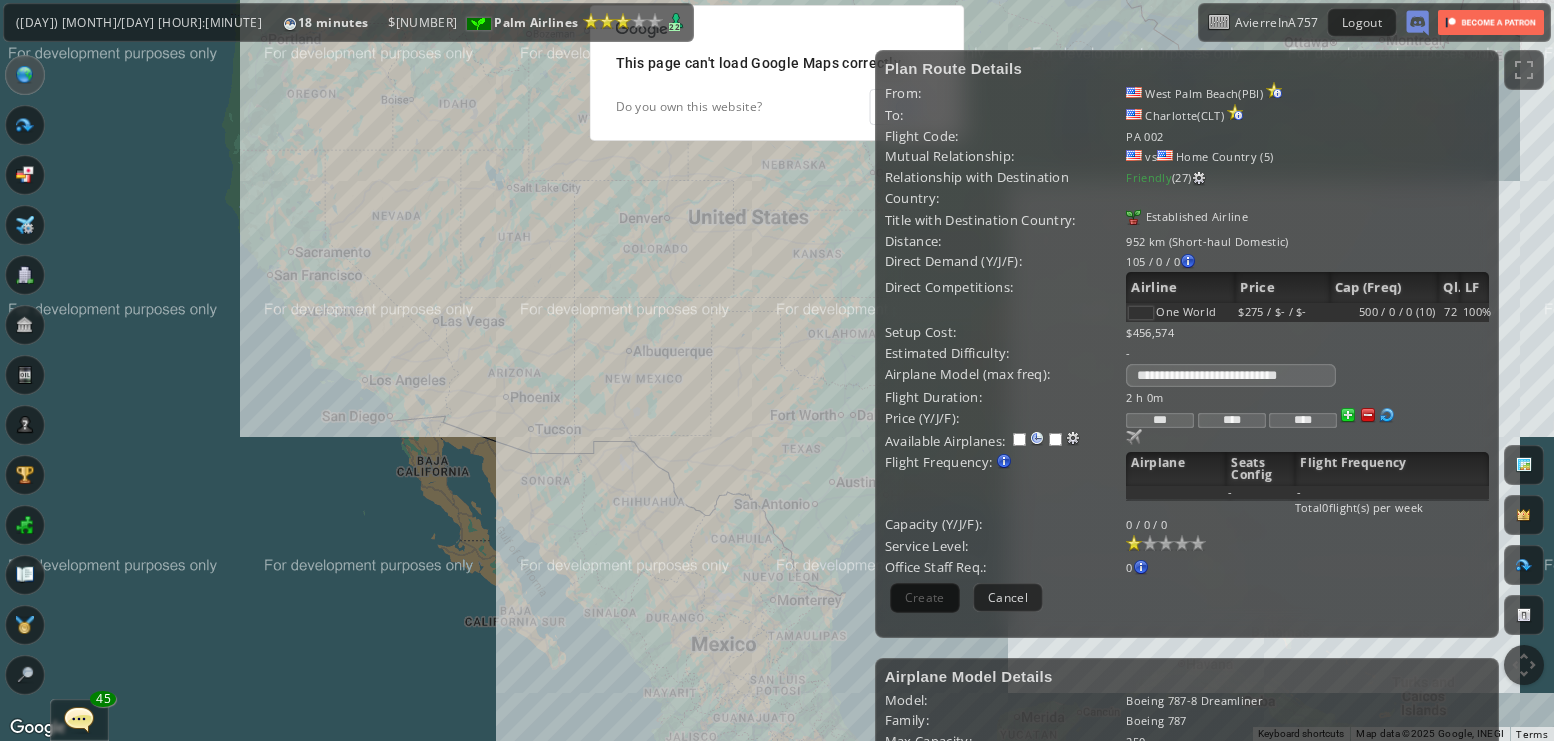 click on "One World" at bounding box center (1186, 311) 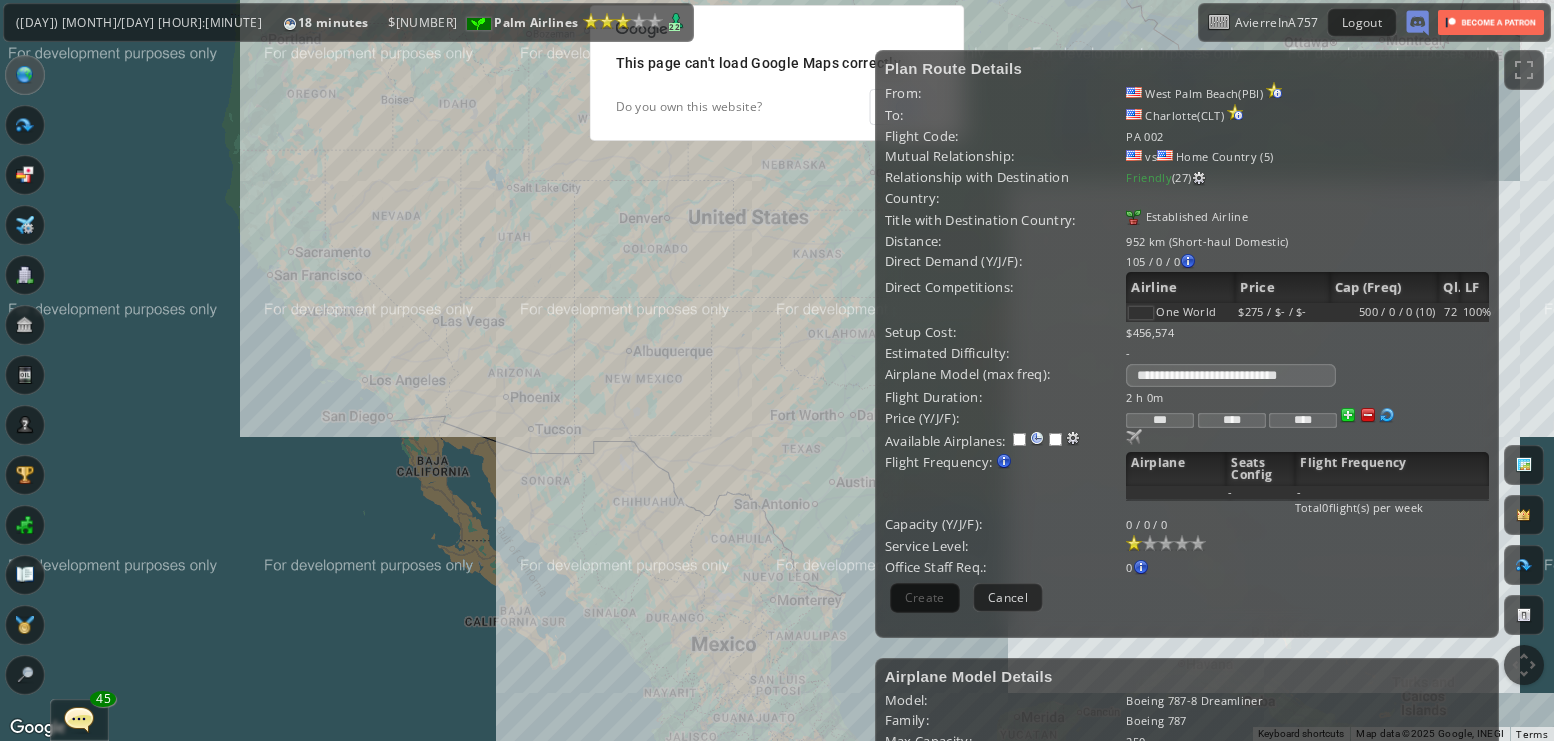 click on "To navigate, press the arrow keys." at bounding box center [777, 370] 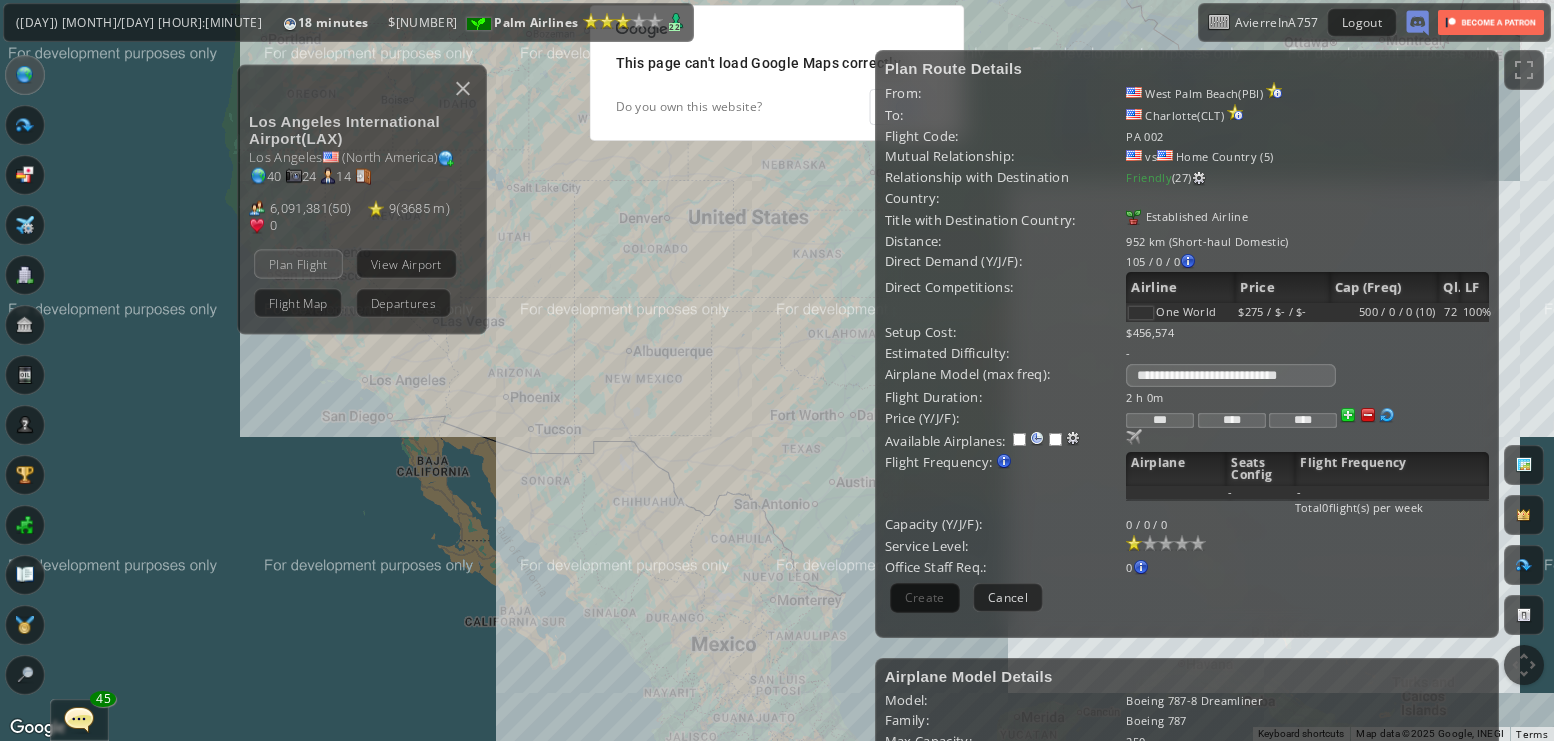 click on "Plan Flight" at bounding box center [298, 263] 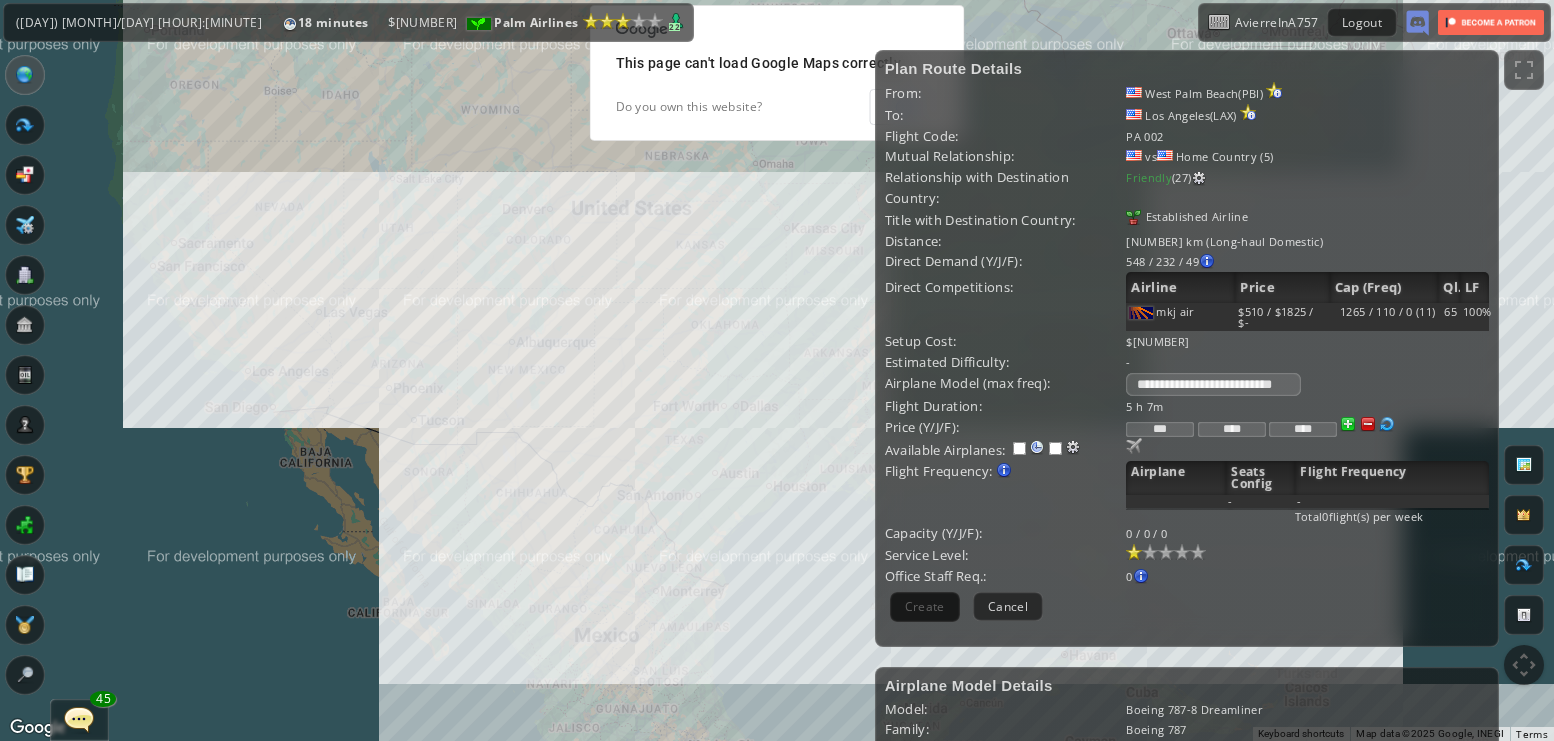 drag, startPoint x: 661, startPoint y: 357, endPoint x: 537, endPoint y: 347, distance: 124.40257 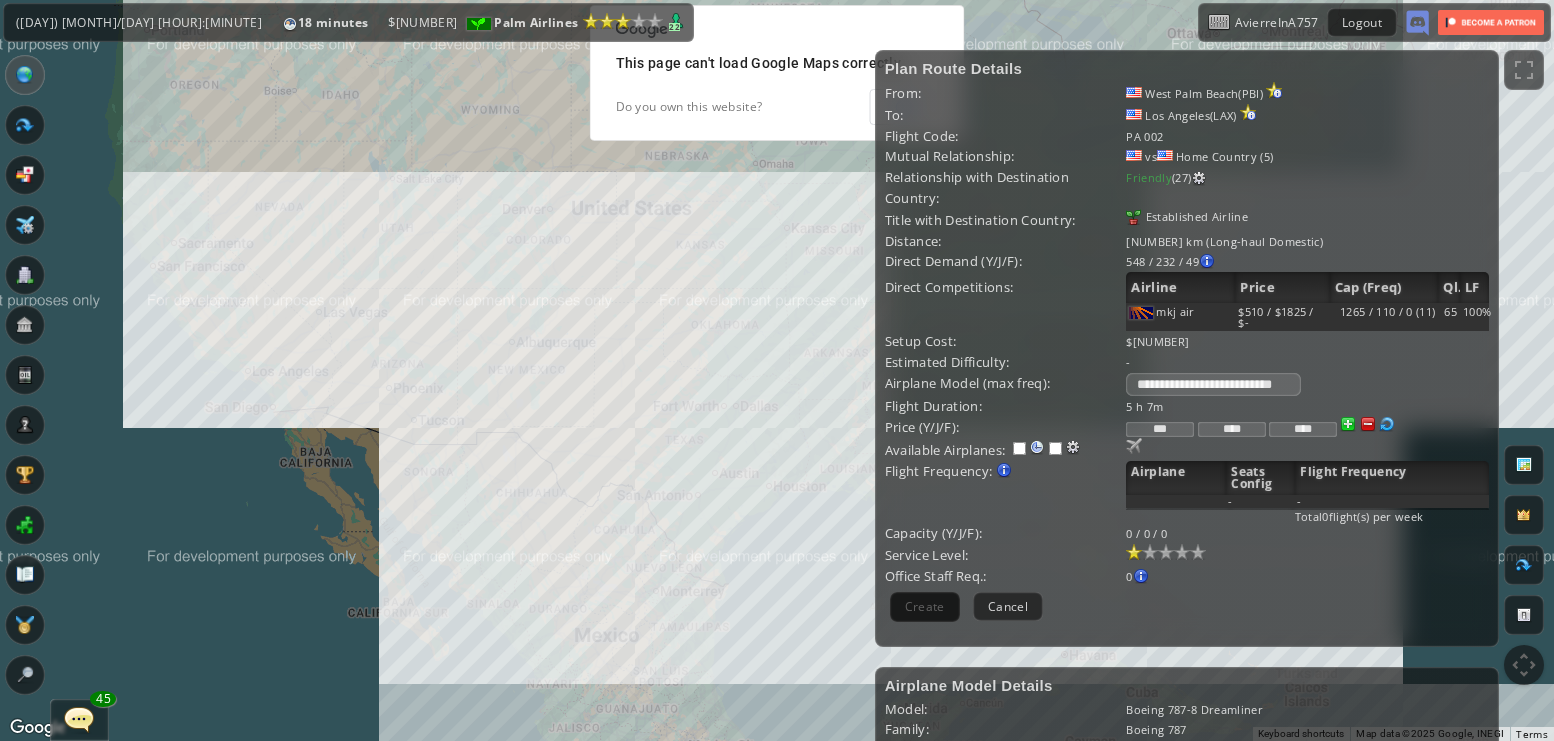 click on "To navigate, press the arrow keys." at bounding box center (777, 370) 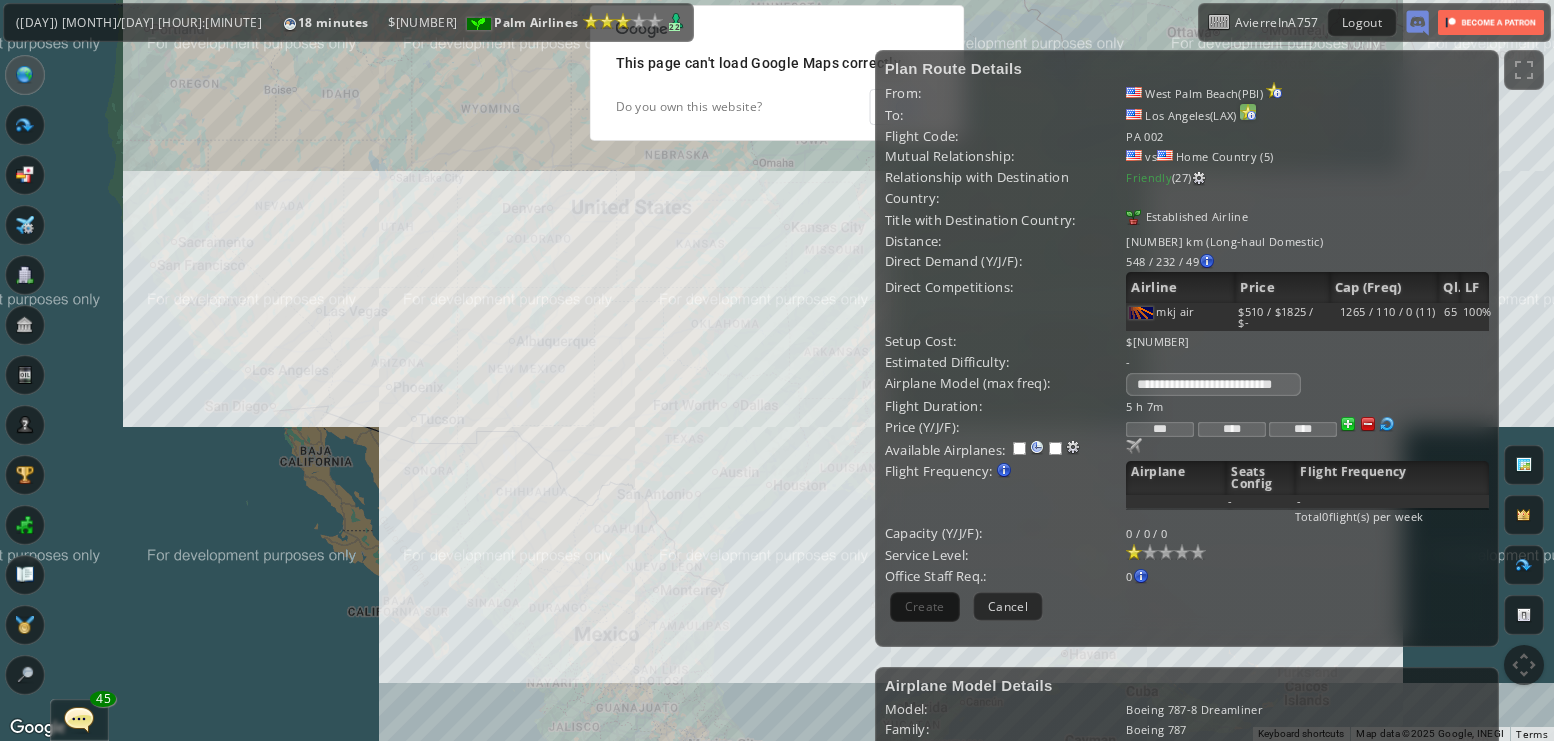click at bounding box center [1274, 90] 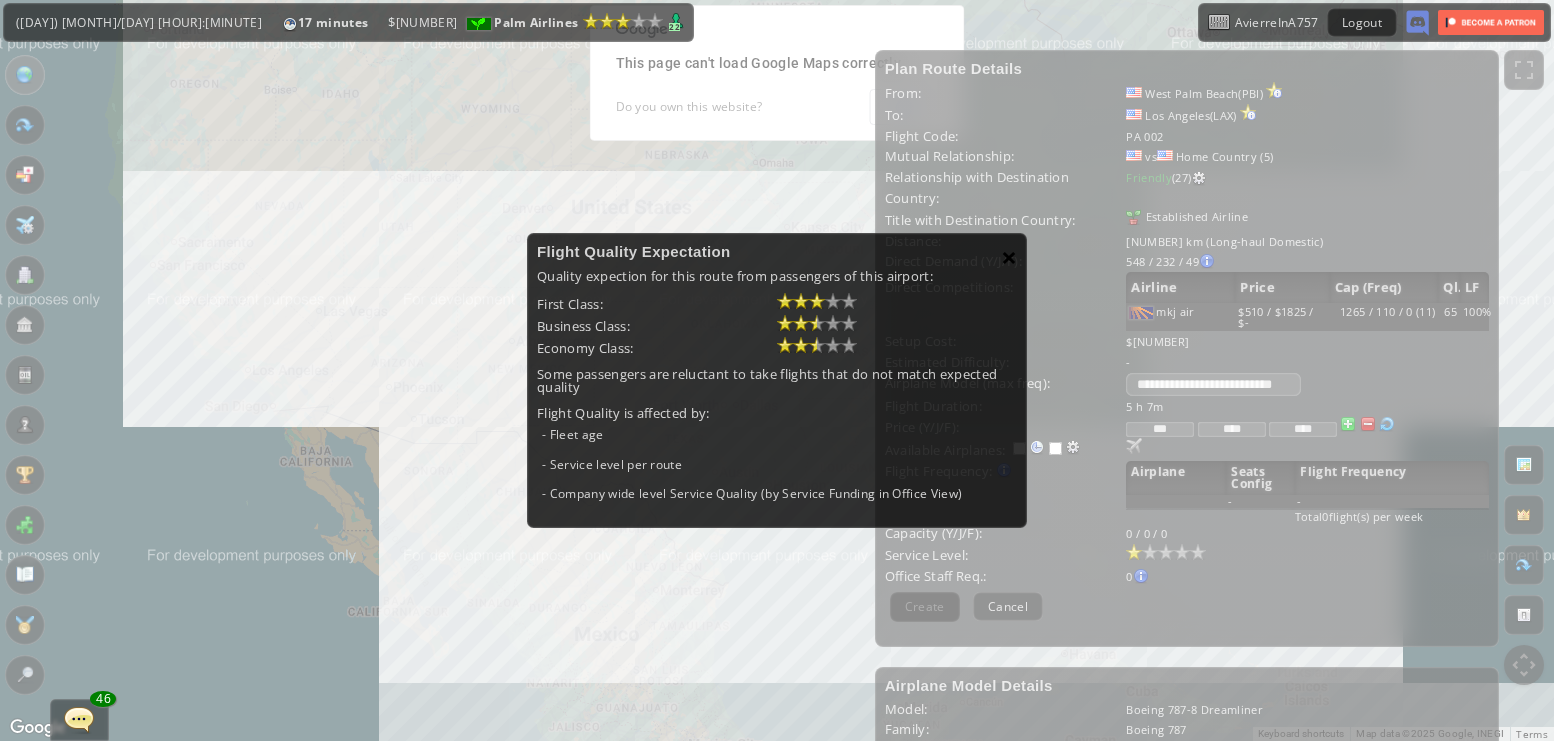 click on "×" at bounding box center [1009, 257] 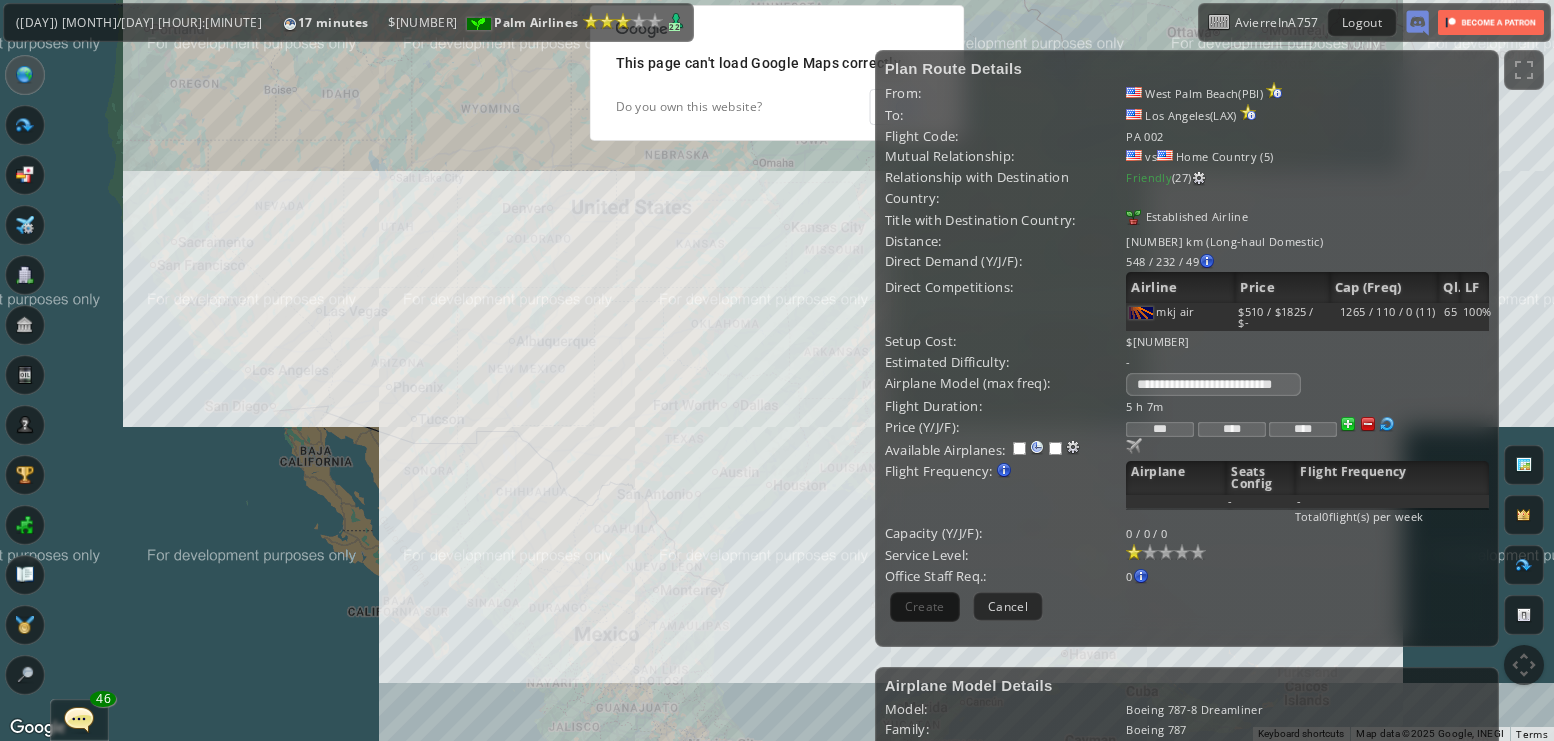 click on "To navigate, press the arrow keys." at bounding box center (777, 370) 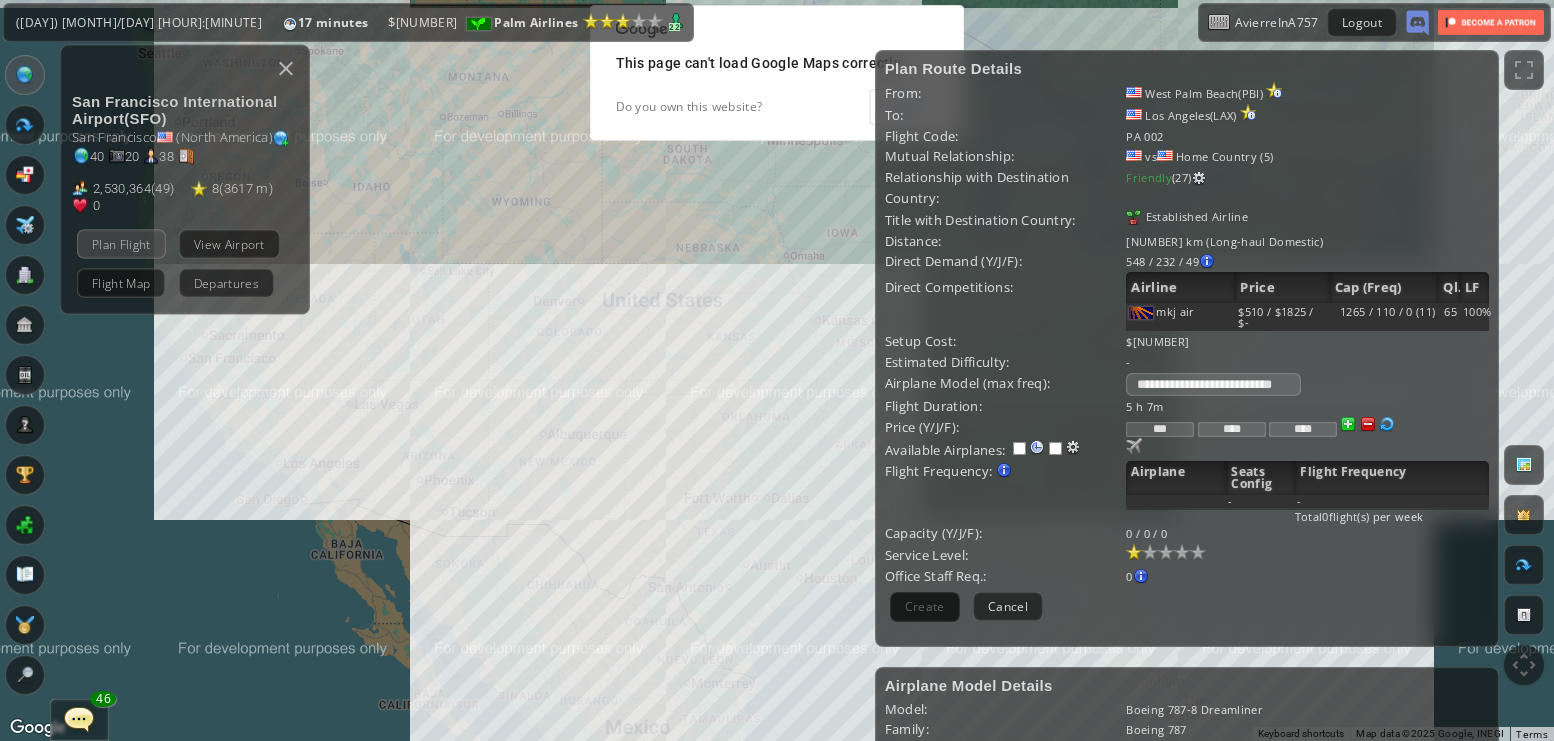 click on "Plan Flight" at bounding box center (121, 243) 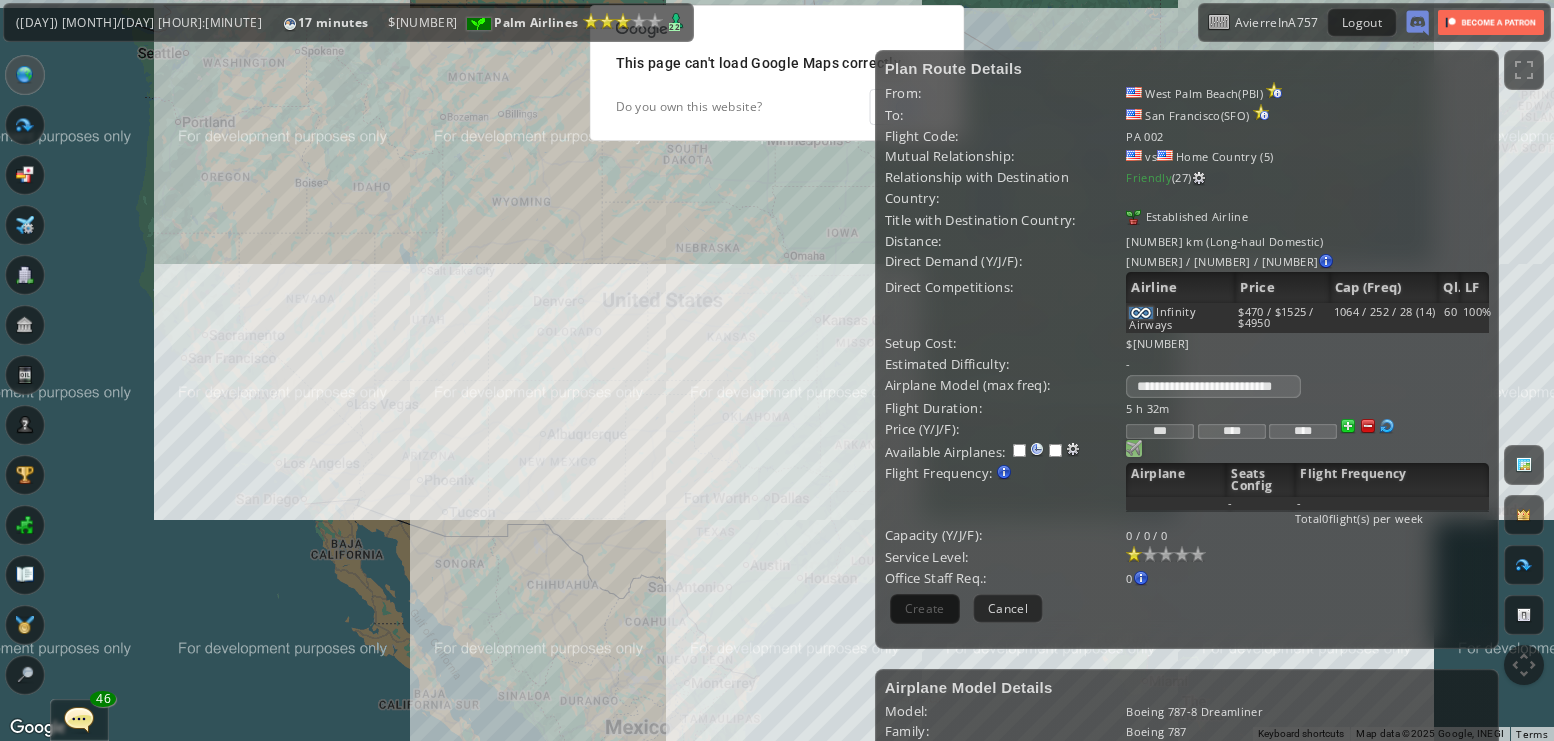 click at bounding box center [1134, 448] 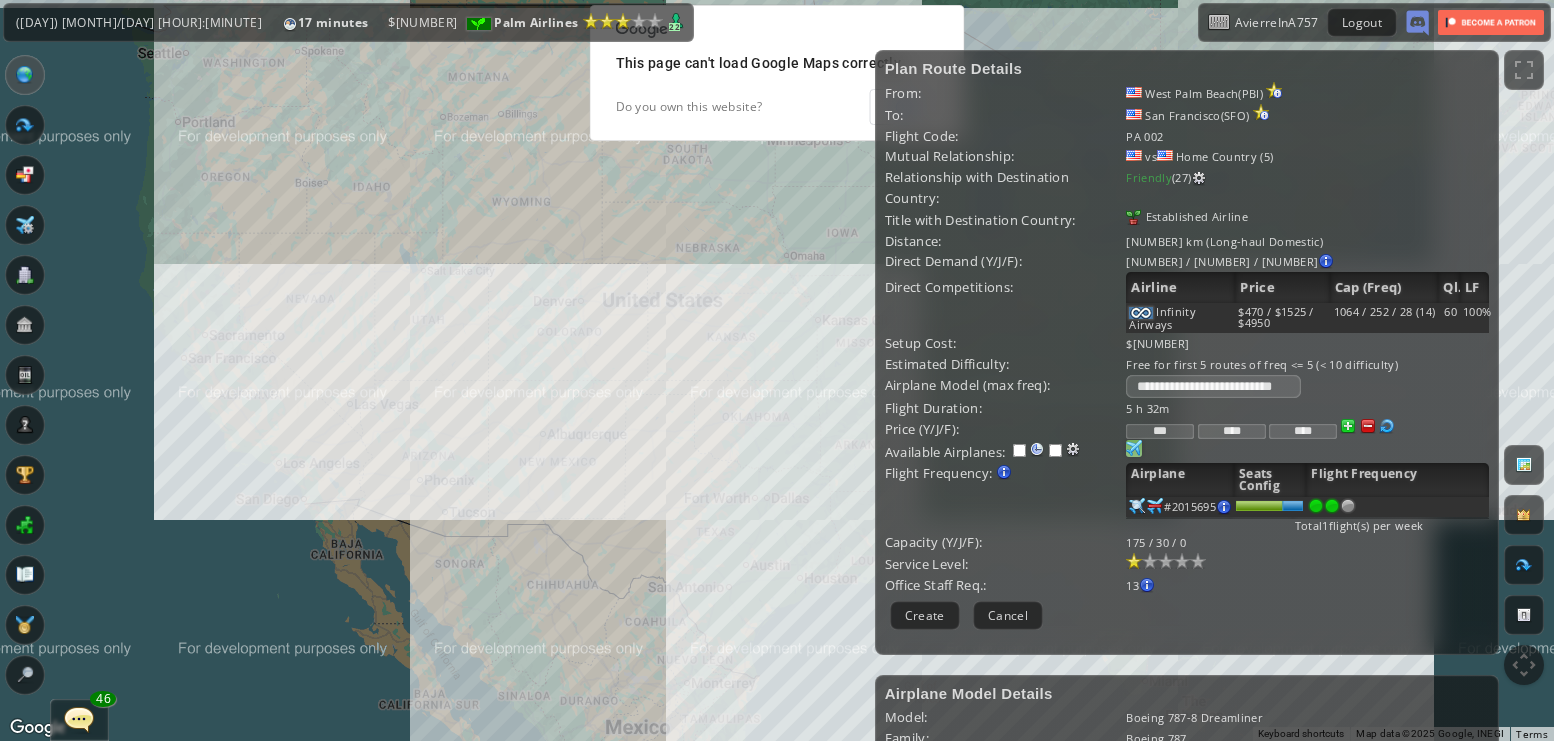 click at bounding box center [1332, 506] 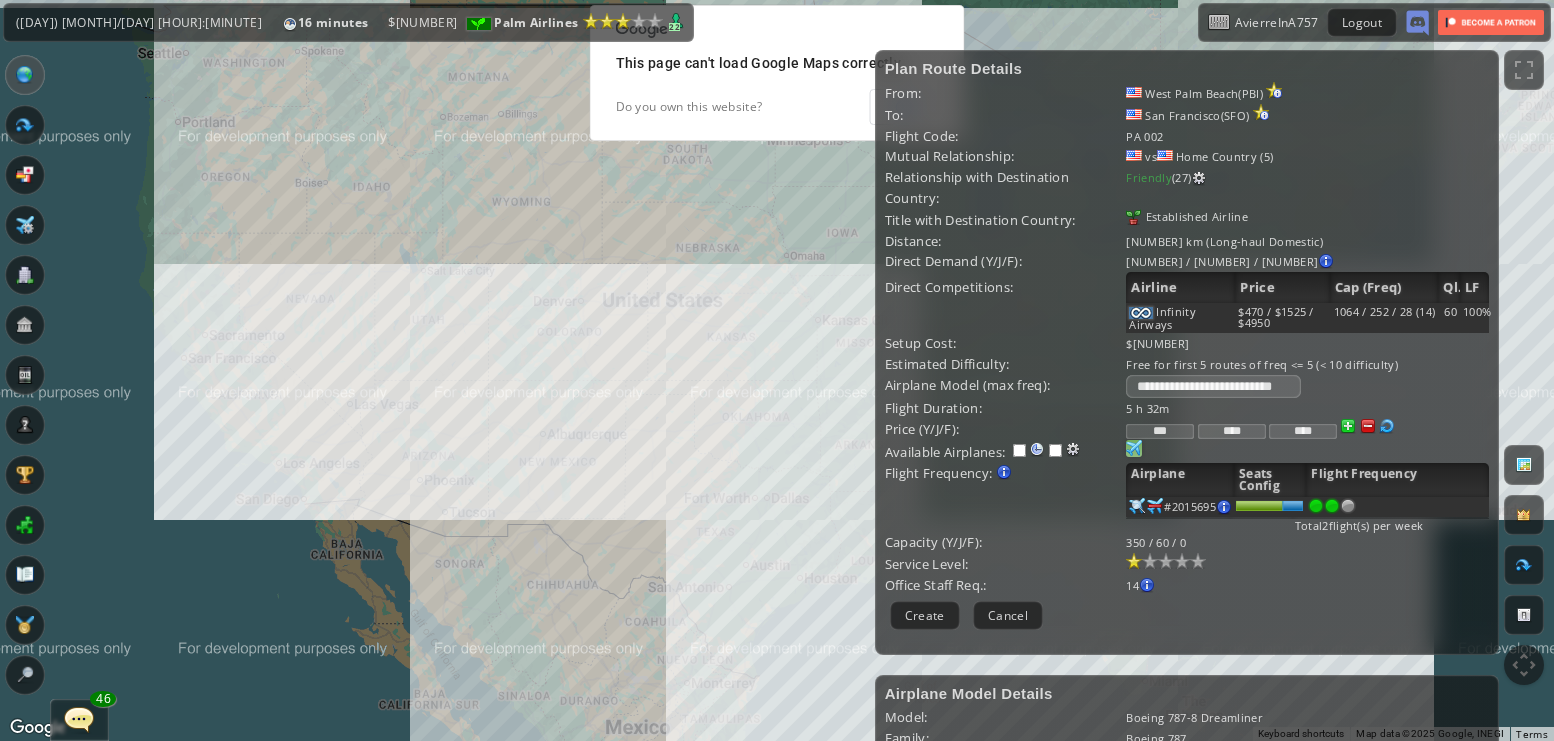 click on "To navigate, press the arrow keys." at bounding box center [777, 370] 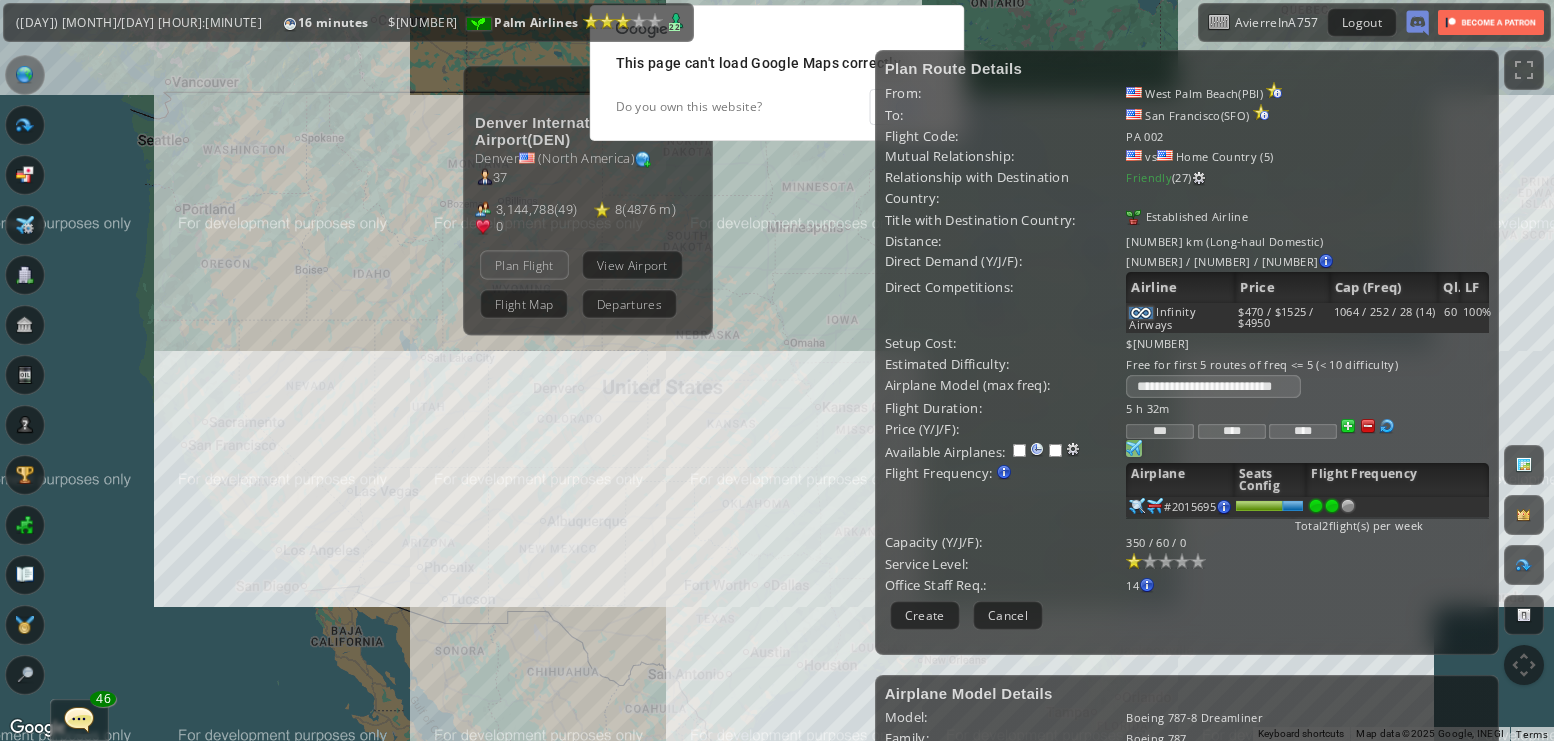 click on "Plan Flight" at bounding box center [524, 264] 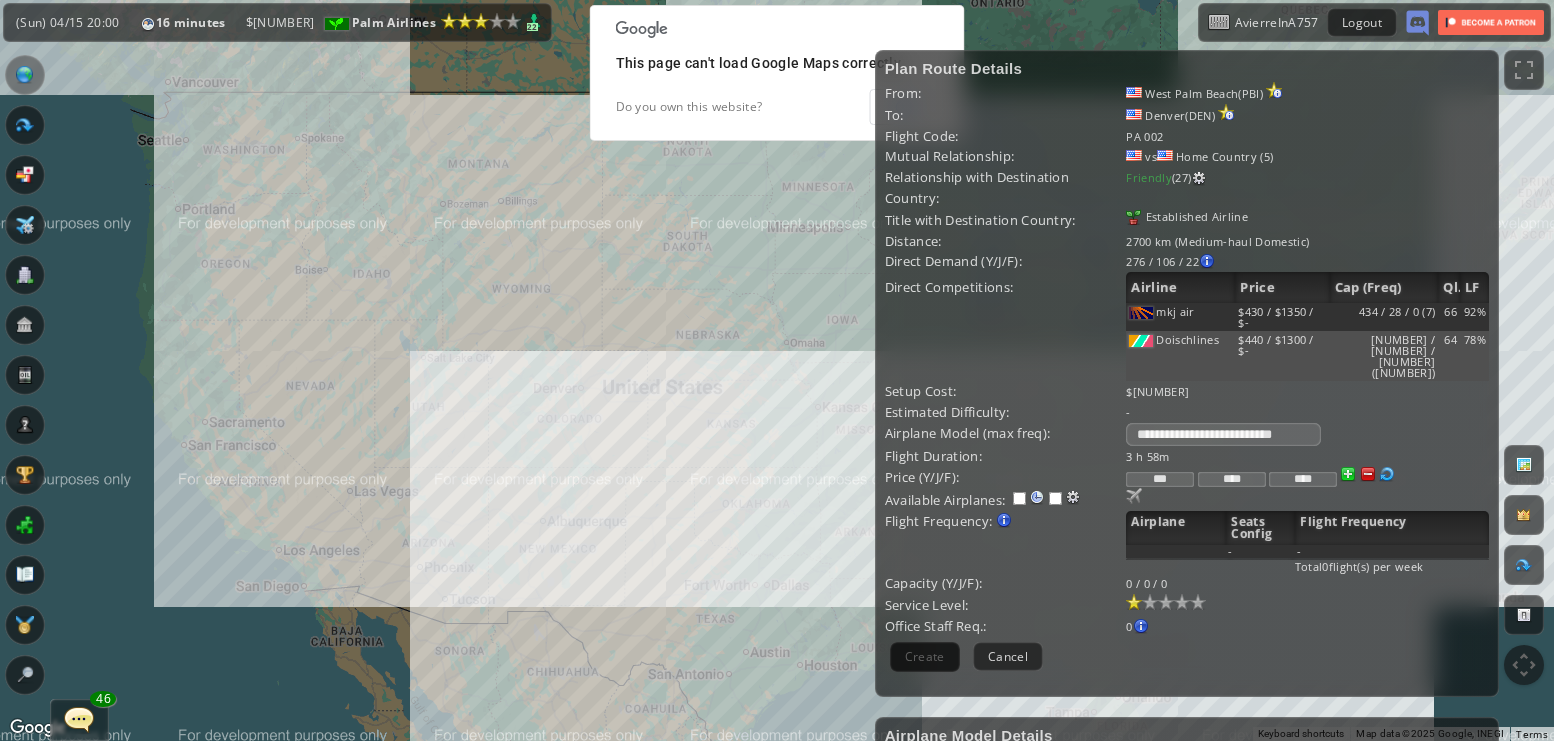 drag, startPoint x: 696, startPoint y: 432, endPoint x: 626, endPoint y: 385, distance: 84.31489 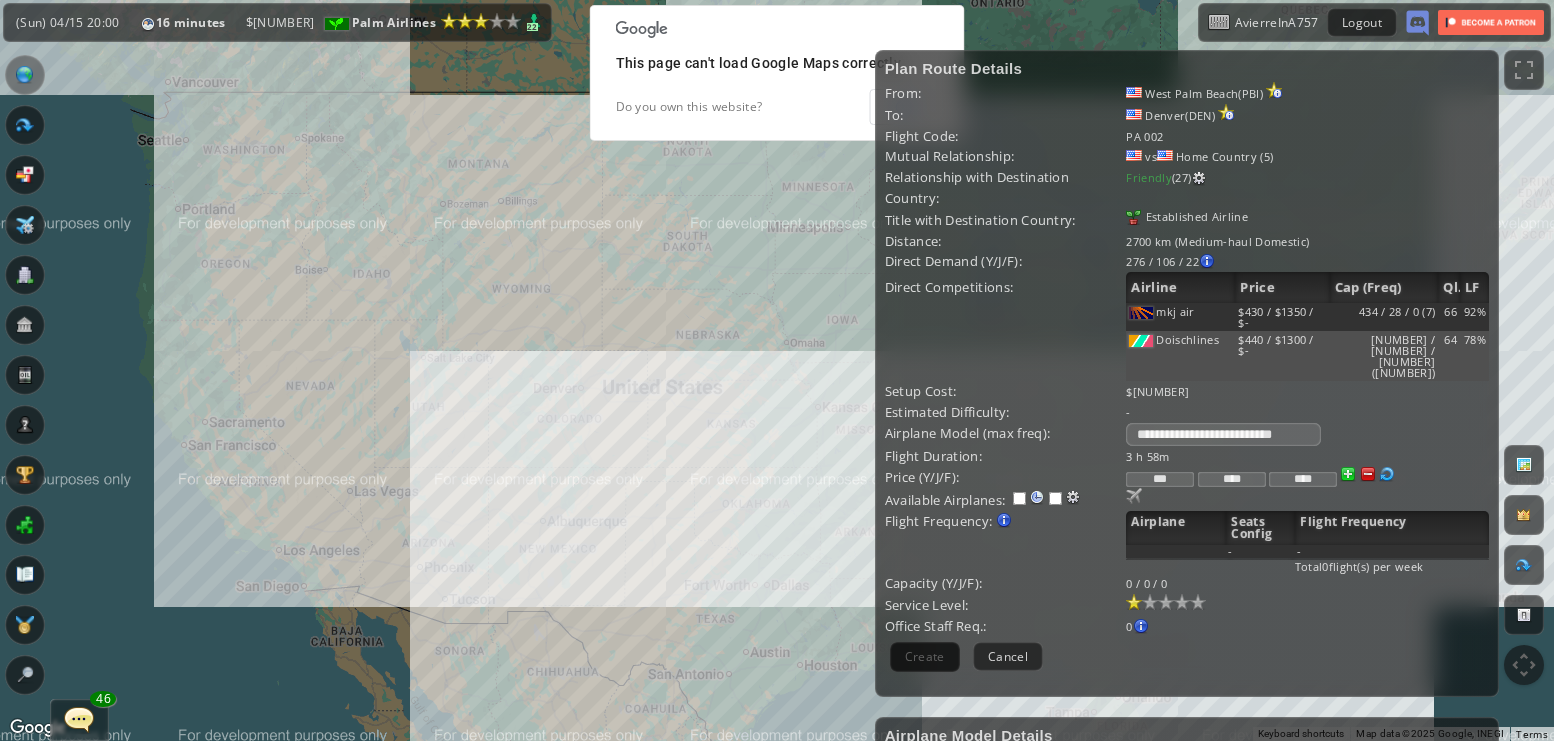 click on "To navigate, press the arrow keys." at bounding box center [777, 370] 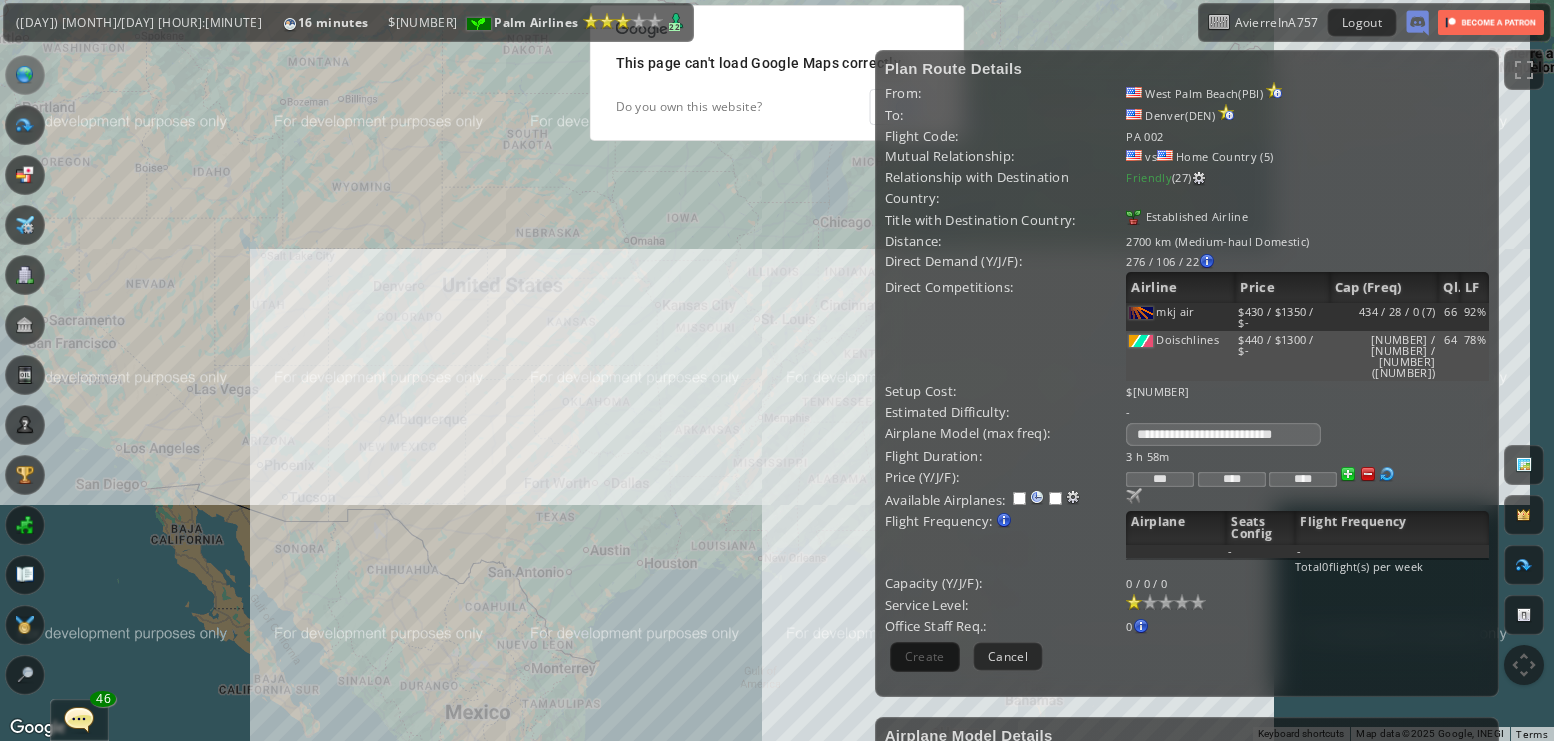 click on "To navigate, press the arrow keys." at bounding box center (777, 370) 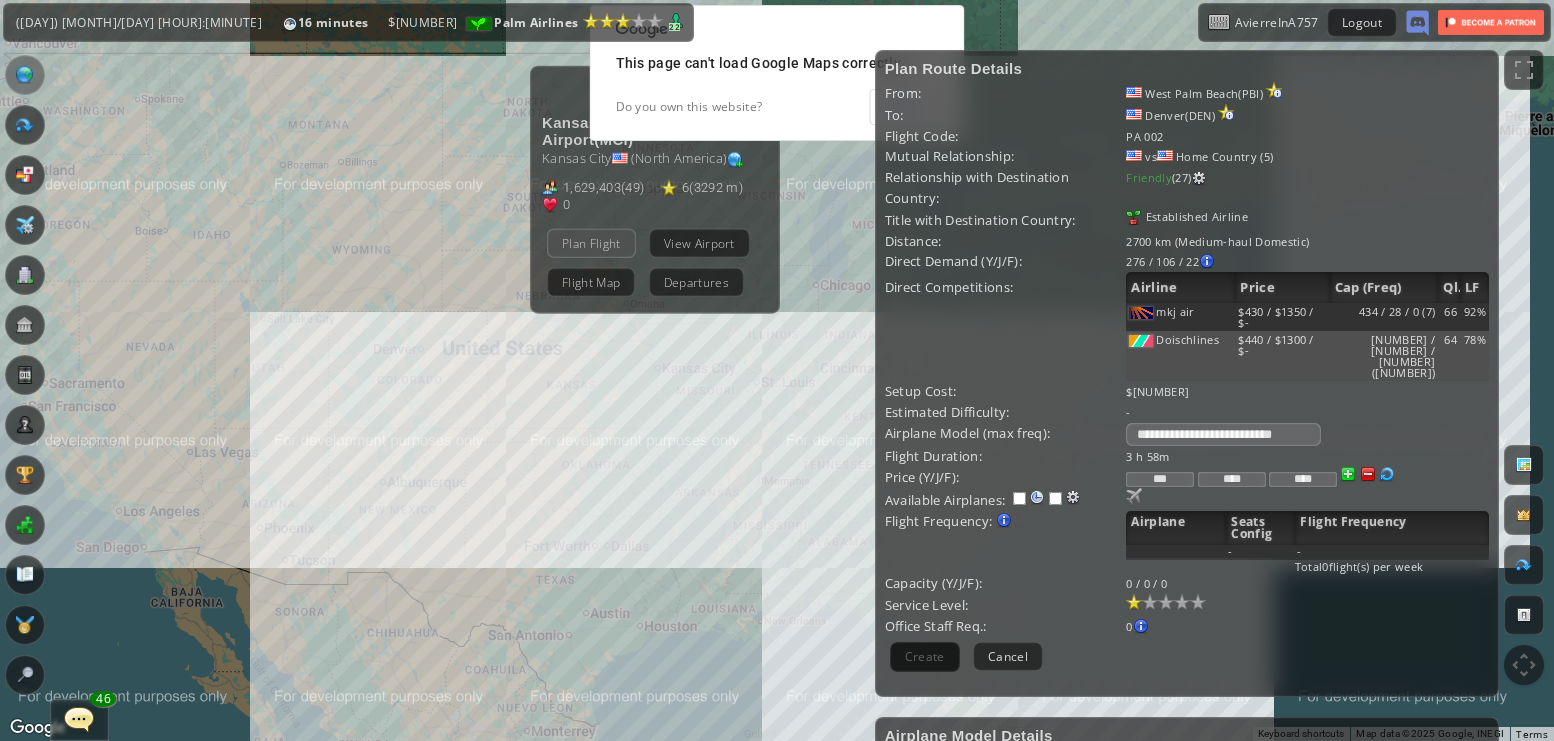 click on "Plan Flight" at bounding box center (591, 242) 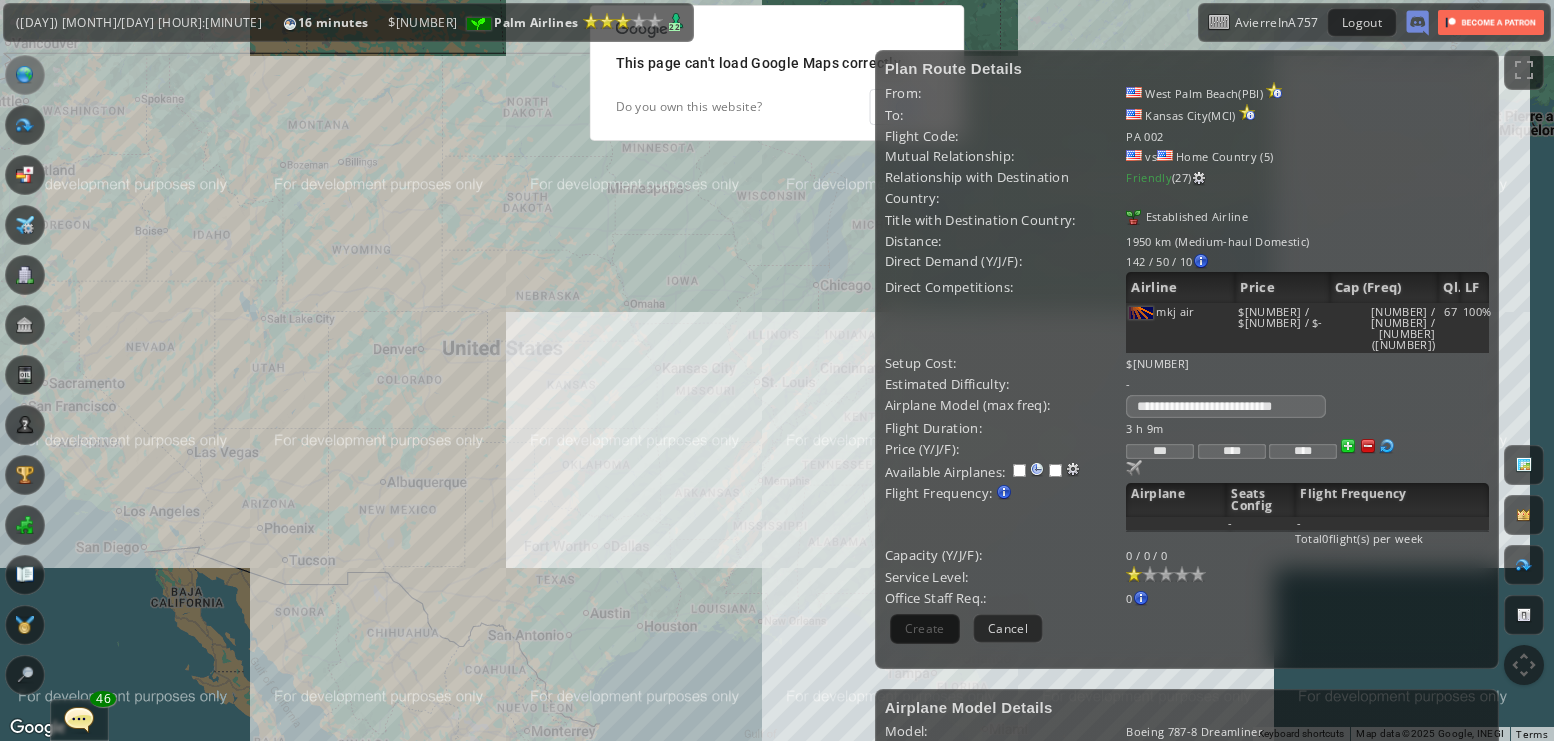 click on "To navigate, press the arrow keys." at bounding box center (777, 370) 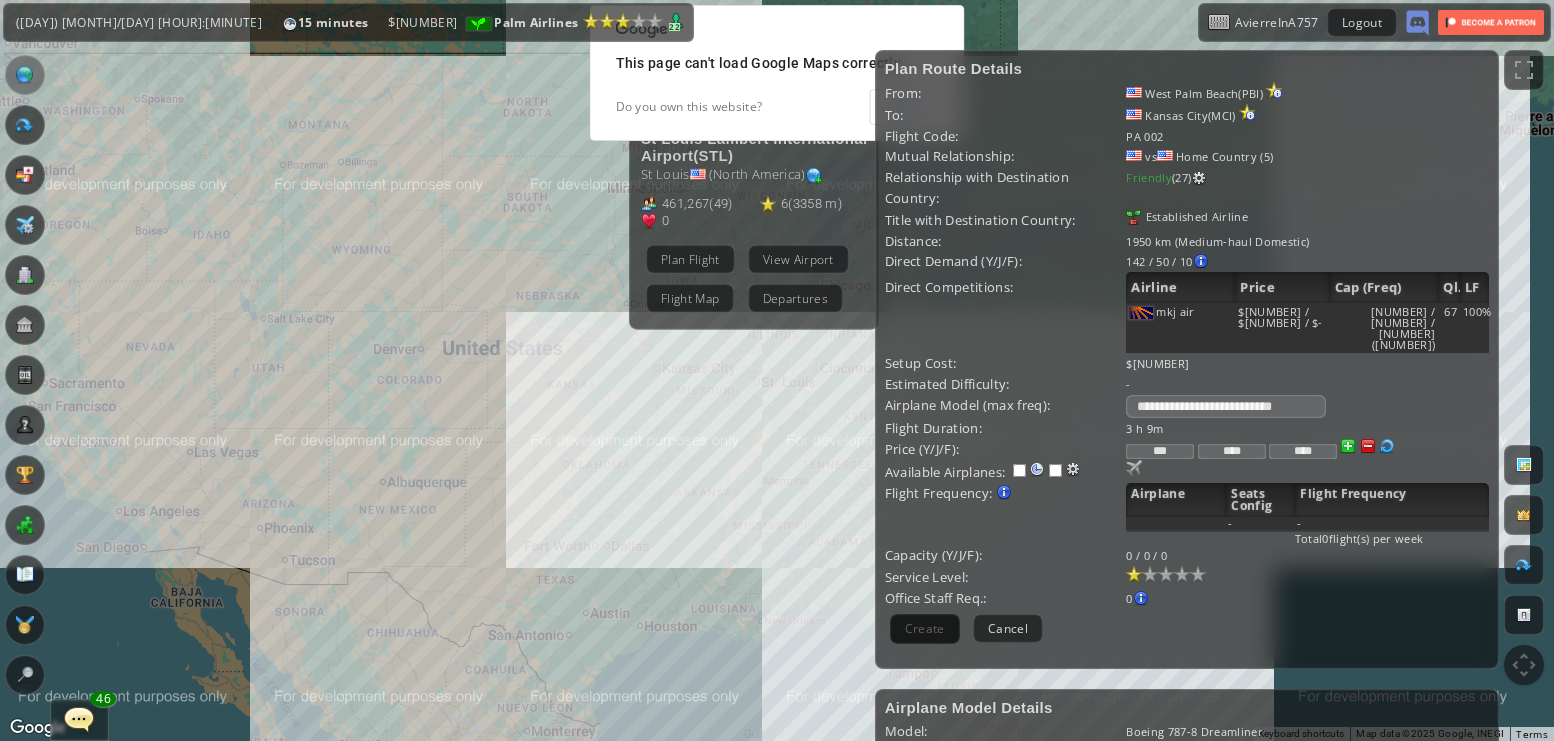 drag, startPoint x: 755, startPoint y: 433, endPoint x: 447, endPoint y: 442, distance: 308.13147 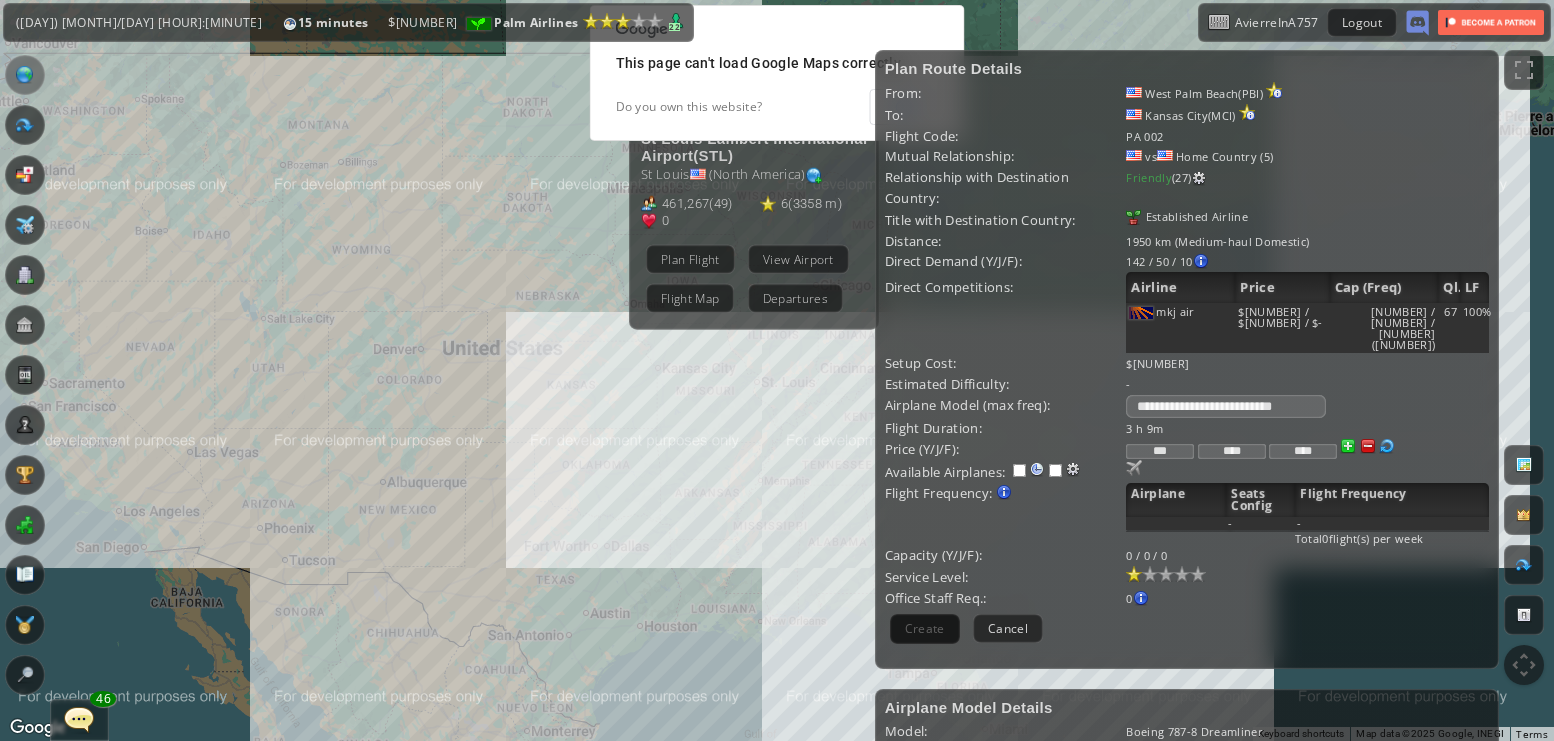 click on "To navigate, press the arrow keys.
[CITY] International Airport ( [IATA] )
[CITY] ( North America )
[NUMBER] ( [NUMBER] )
[NUMBER] ( [NUMBER]m )
[NUMBER]
Plan Flight
View Airport
Flight Map
Departures" at bounding box center (777, 370) 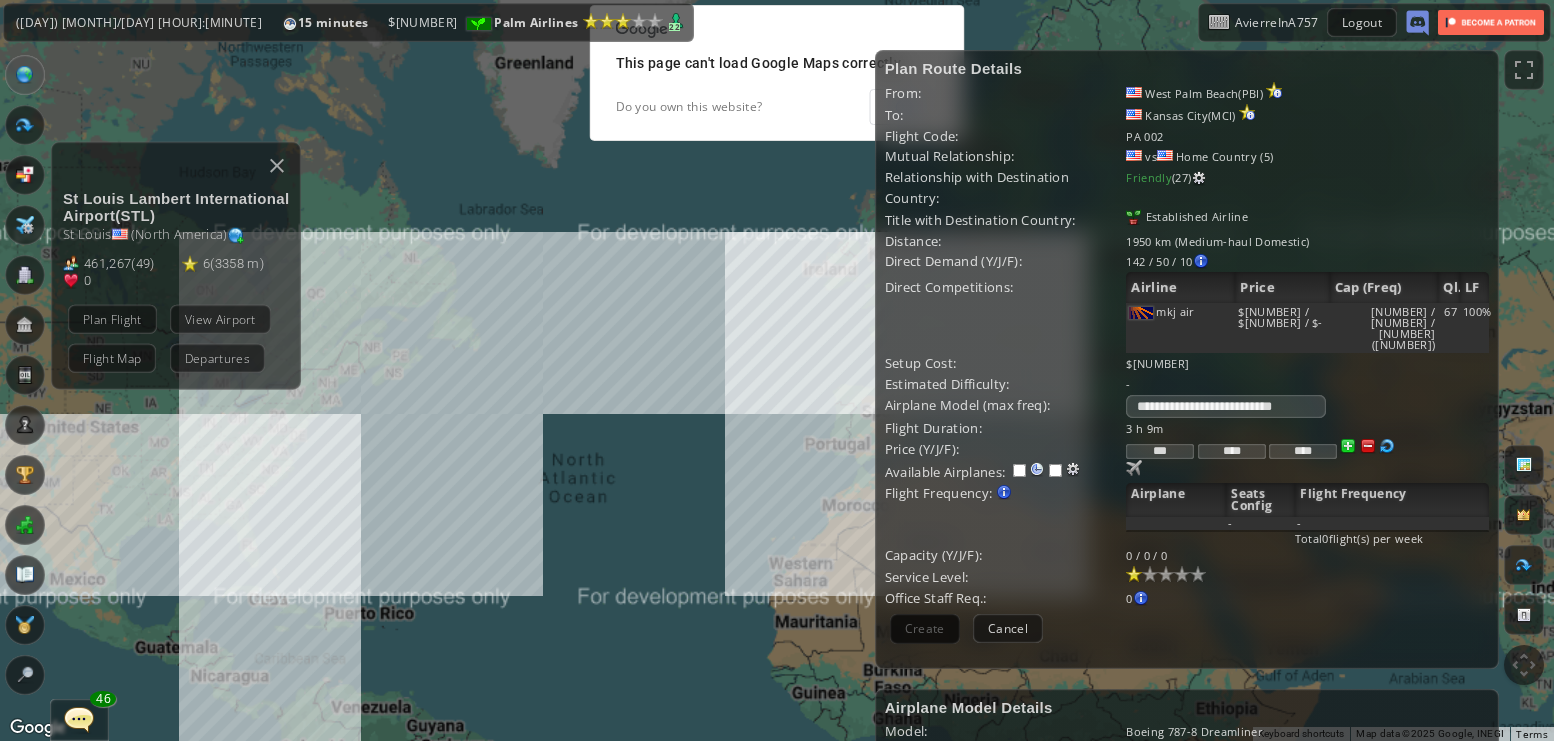 drag, startPoint x: 540, startPoint y: 418, endPoint x: 385, endPoint y: 446, distance: 157.50873 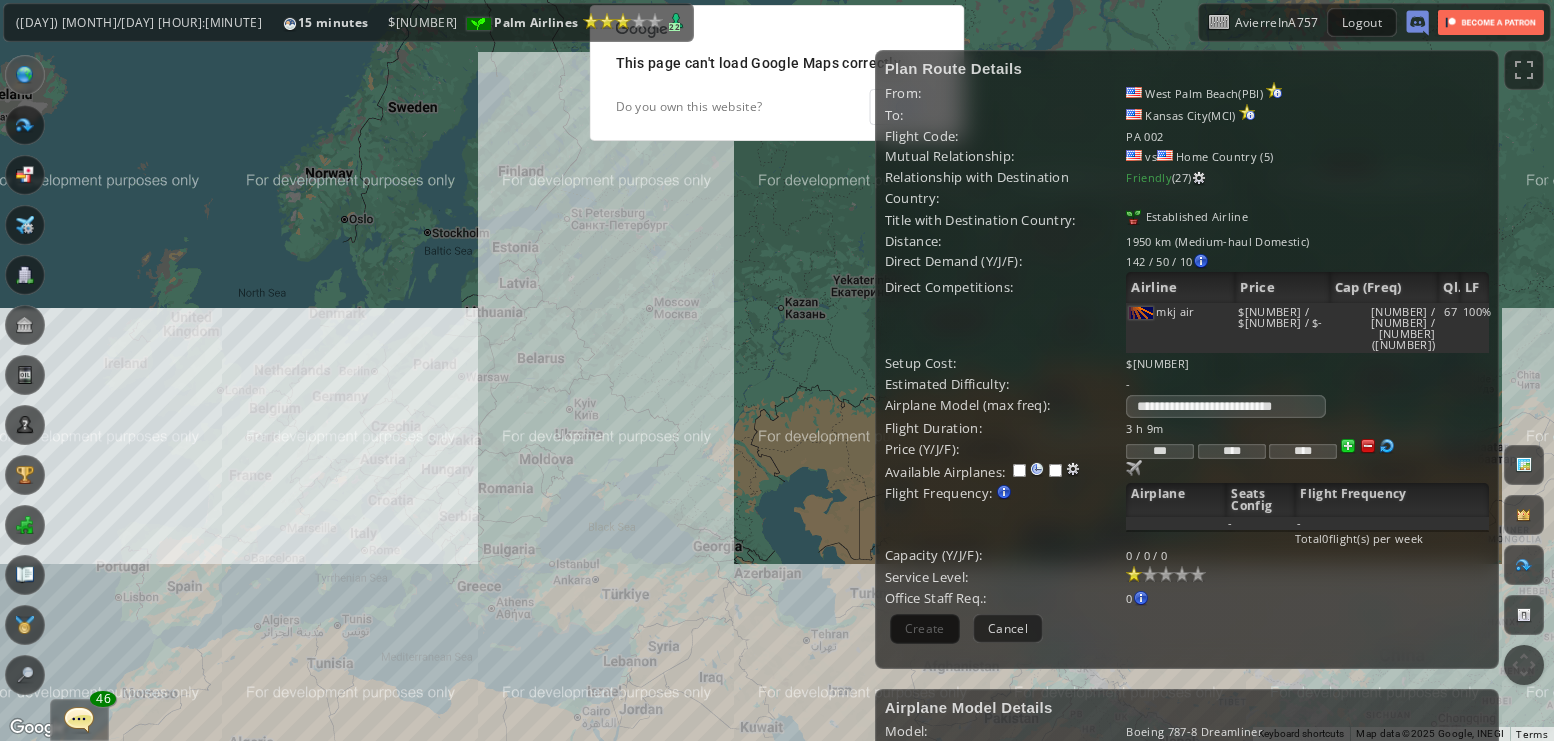 drag, startPoint x: 390, startPoint y: 408, endPoint x: 617, endPoint y: 367, distance: 230.67293 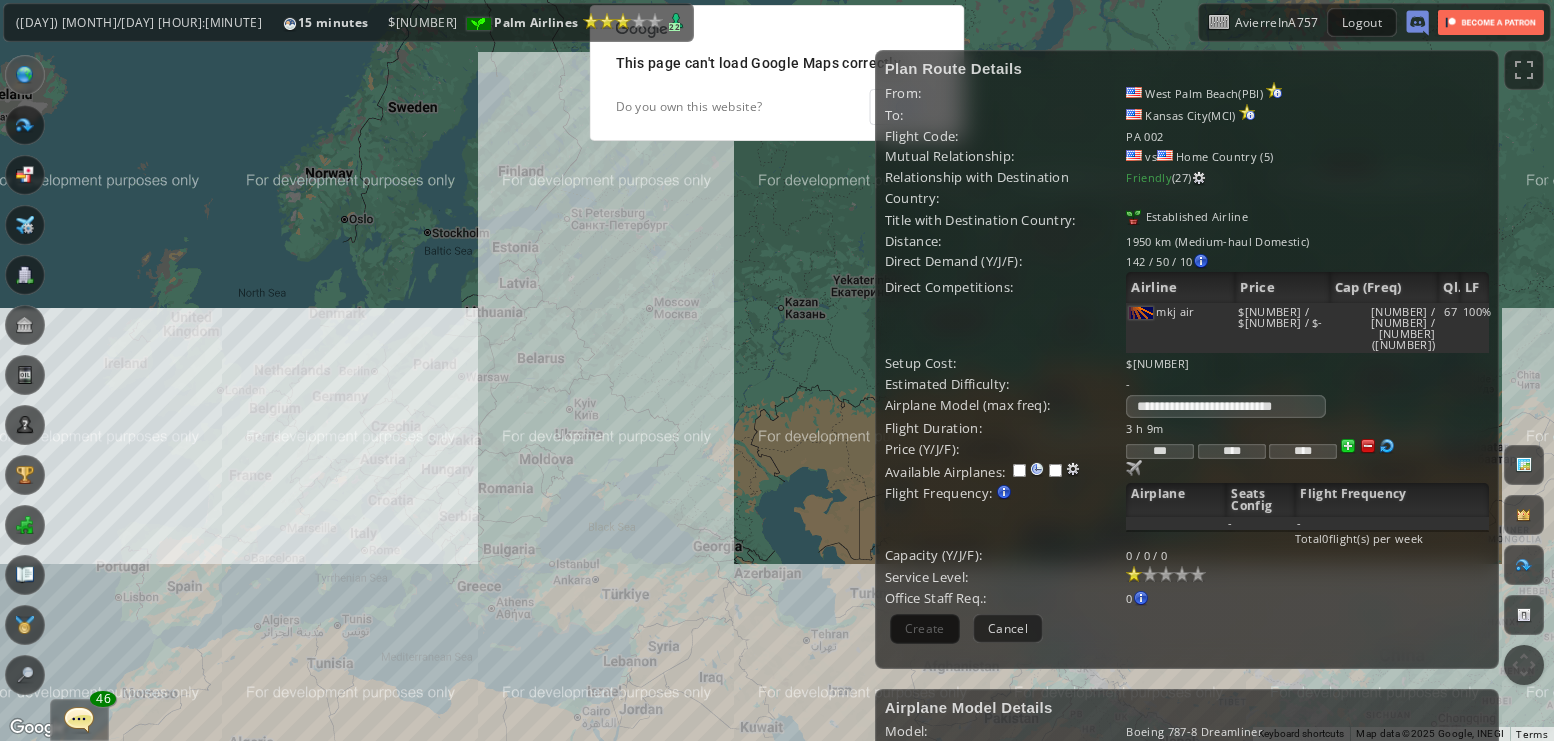 click on "To navigate, press the arrow keys.
[CITY] International Airport ( [IATA] )
[CITY] ( North America )
[NUMBER] ( [NUMBER] )
[NUMBER] ( [NUMBER]m )
[NUMBER]
Plan Flight
View Airport
Flight Map
Departures" at bounding box center [777, 370] 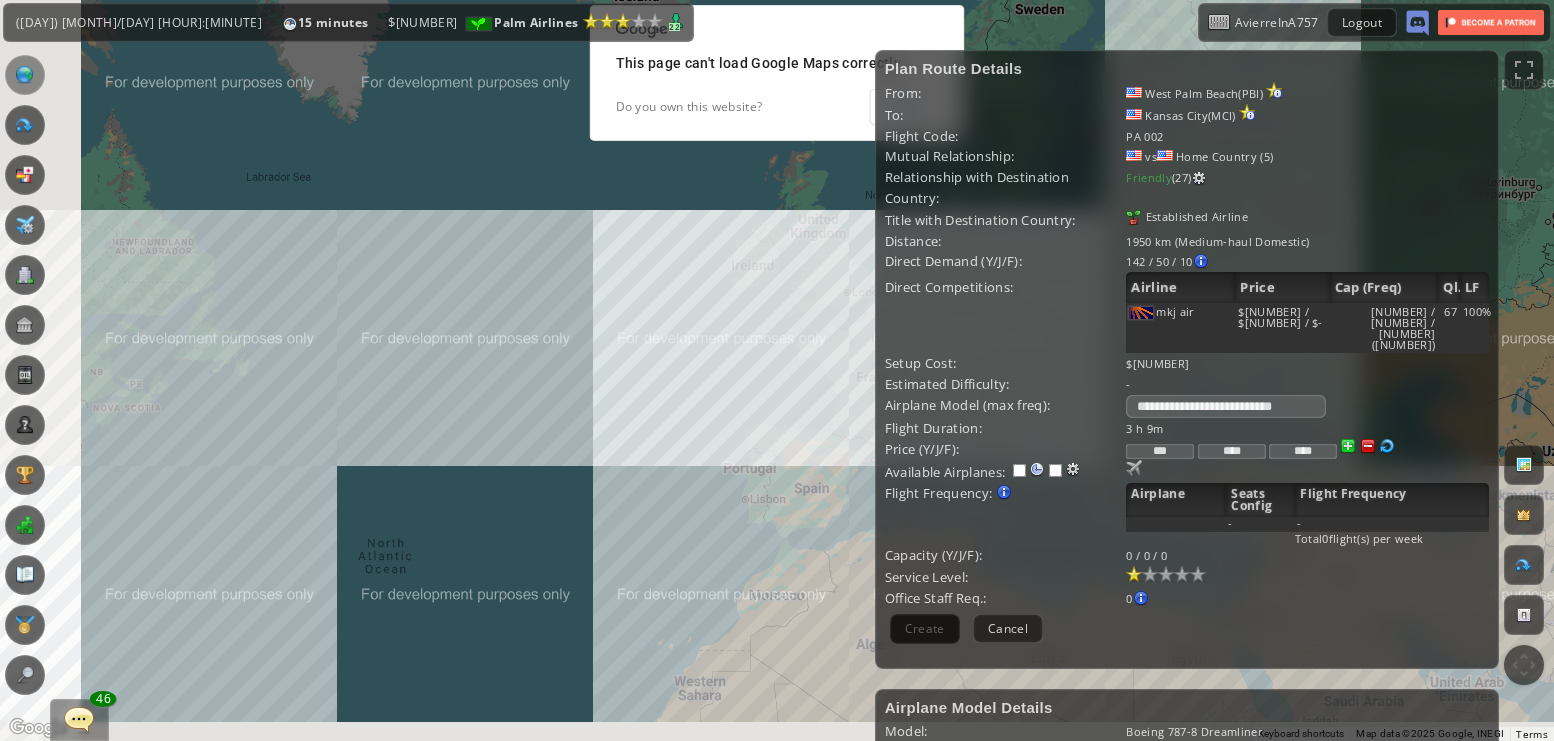 drag, startPoint x: 217, startPoint y: 322, endPoint x: 424, endPoint y: 276, distance: 212.04953 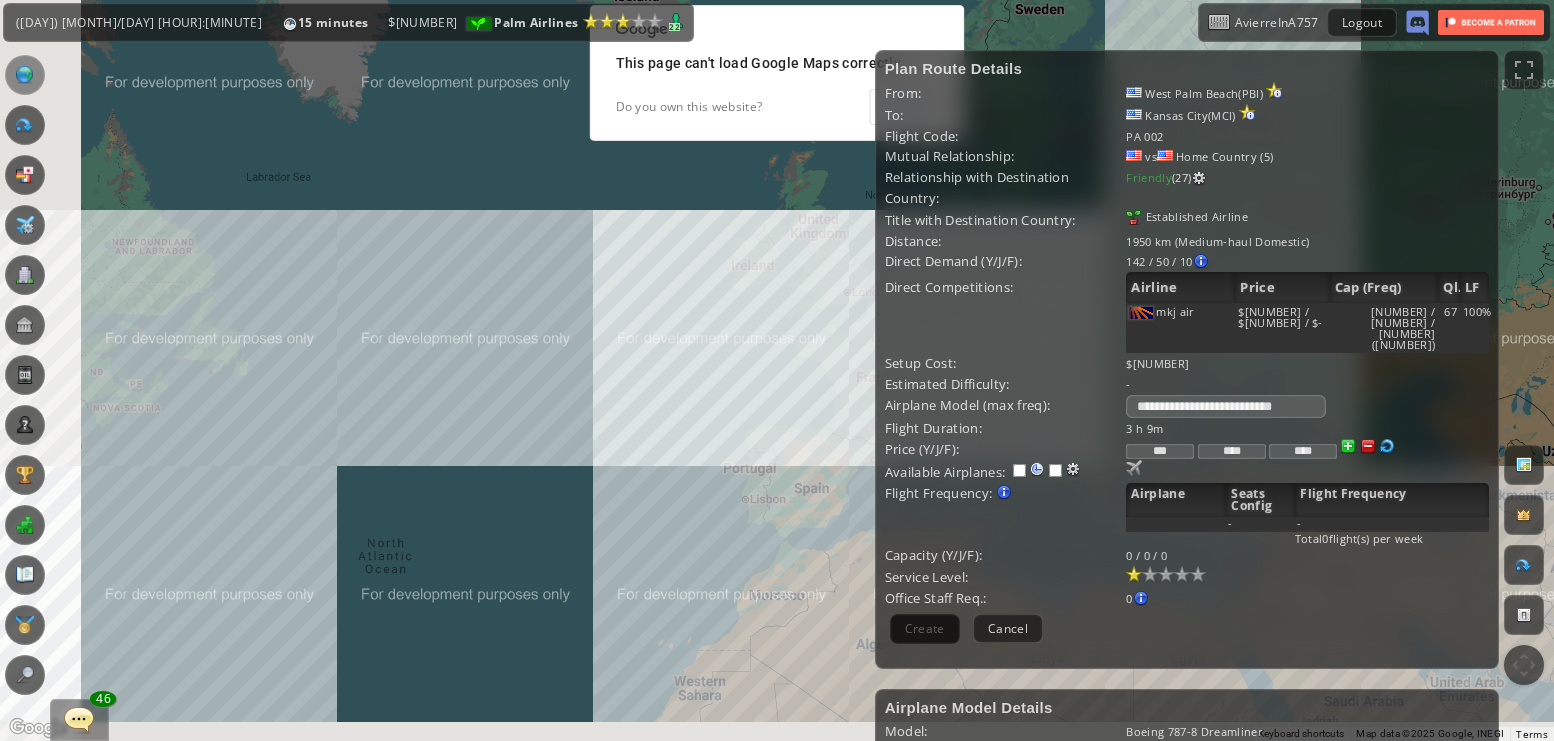 click on "To navigate, press the arrow keys.
[CITY] International Airport ( [IATA] )
[CITY] ( North America )
[NUMBER] ( [NUMBER] )
[NUMBER] ( [NUMBER]m )
[NUMBER]
Plan Flight
View Airport
Flight Map
Departures" at bounding box center (777, 370) 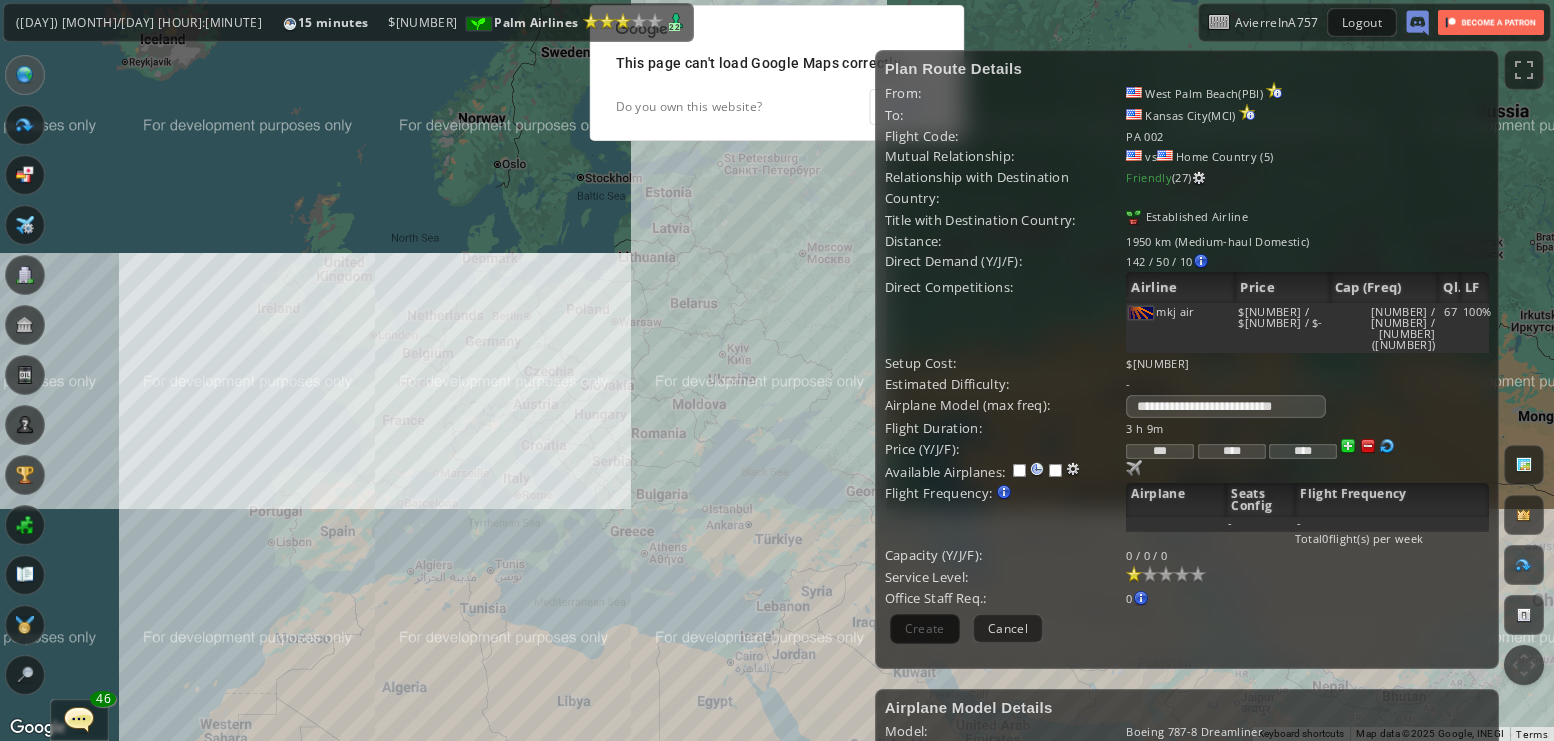 click on "To navigate, press the arrow keys.
[CITY] International Airport ( [IATA] )
[CITY] ( North America )
[NUMBER] ( [NUMBER] )
[NUMBER] ( [NUMBER]m )
[NUMBER]
Plan Flight
View Airport
Flight Map
Departures" at bounding box center (777, 370) 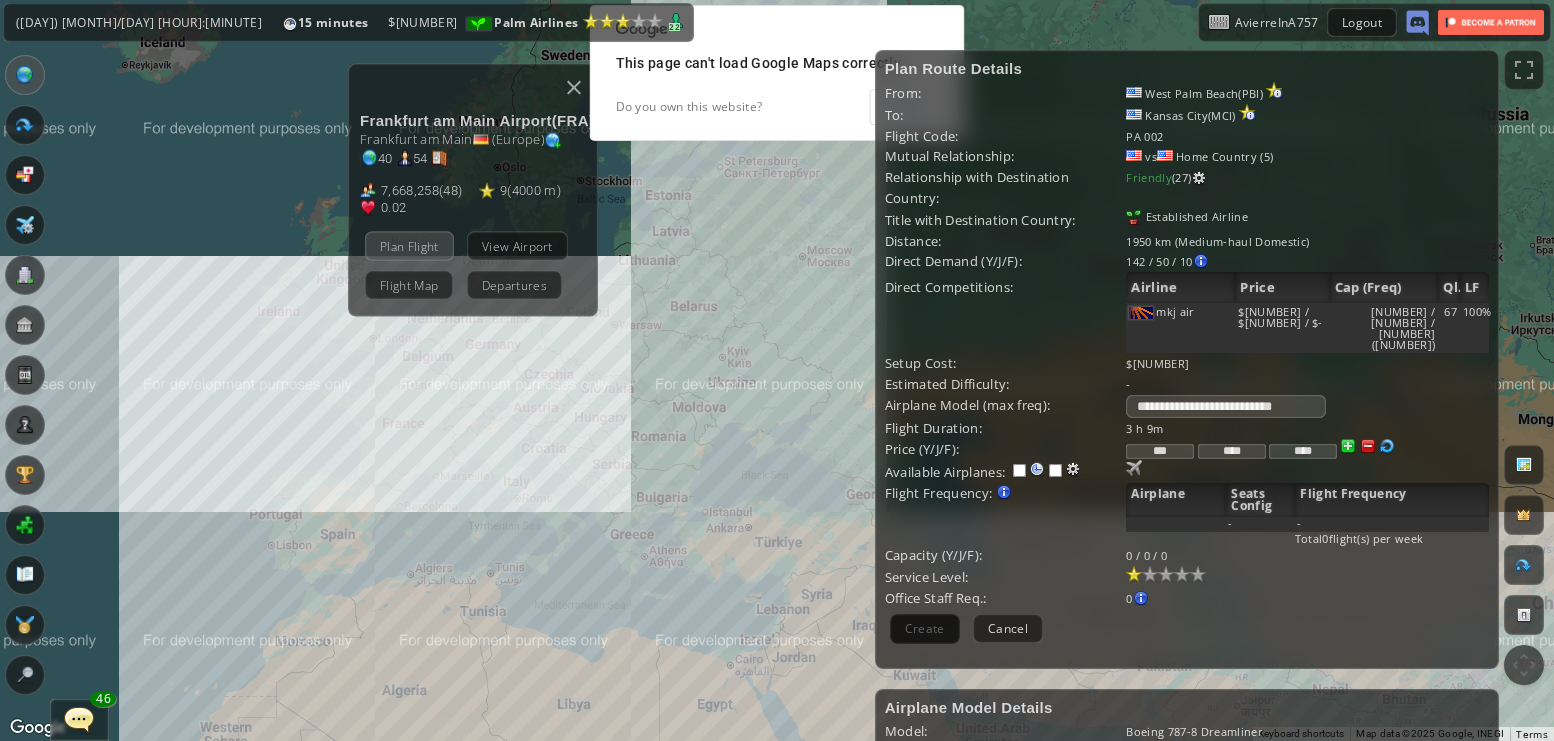 click on "Plan Flight" at bounding box center (409, 245) 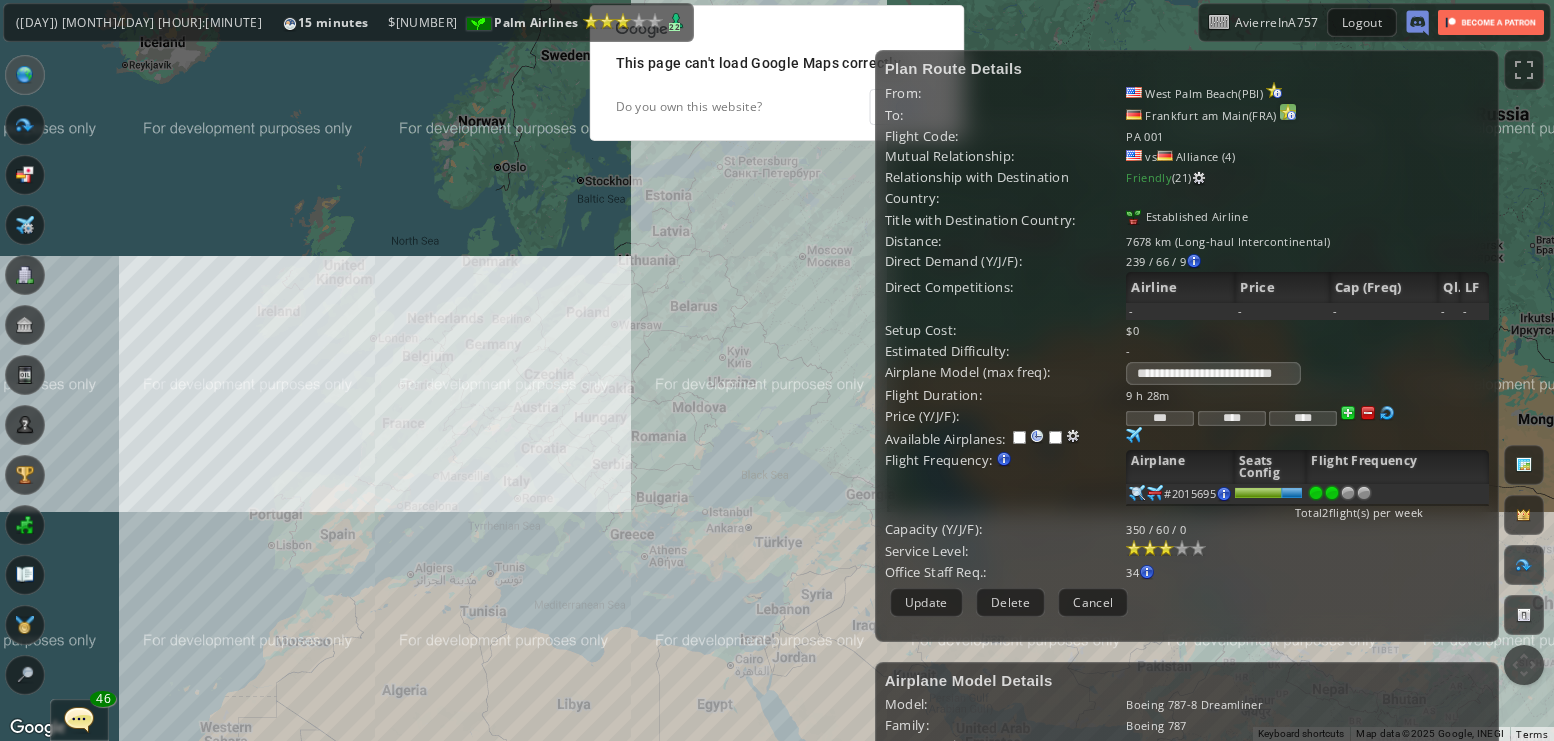 click at bounding box center (1274, 90) 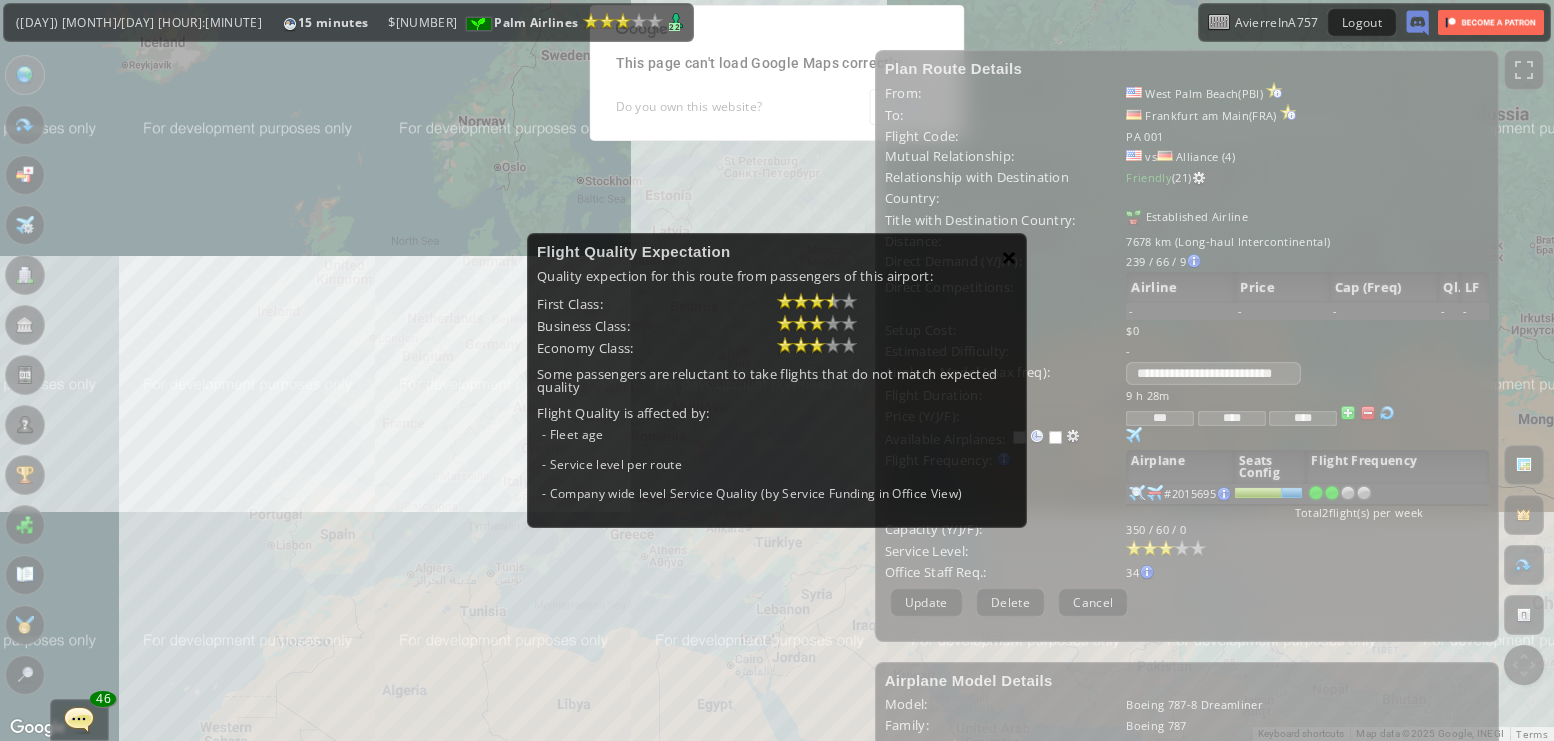 click on "×" at bounding box center (1009, 257) 